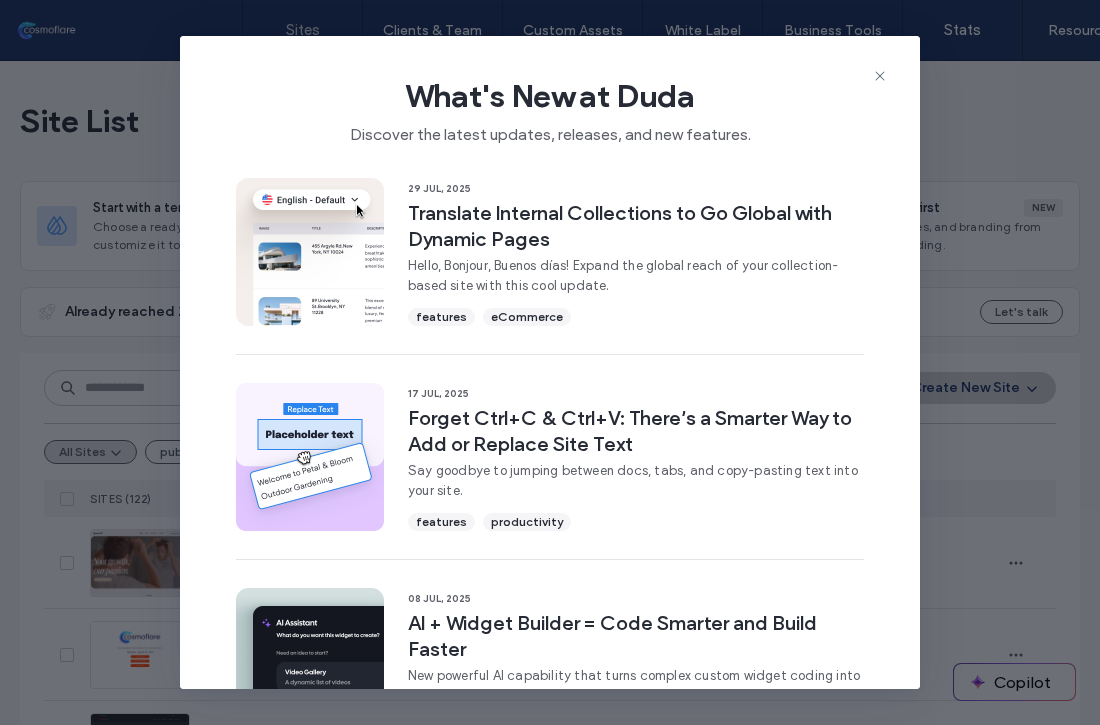 scroll, scrollTop: 0, scrollLeft: 0, axis: both 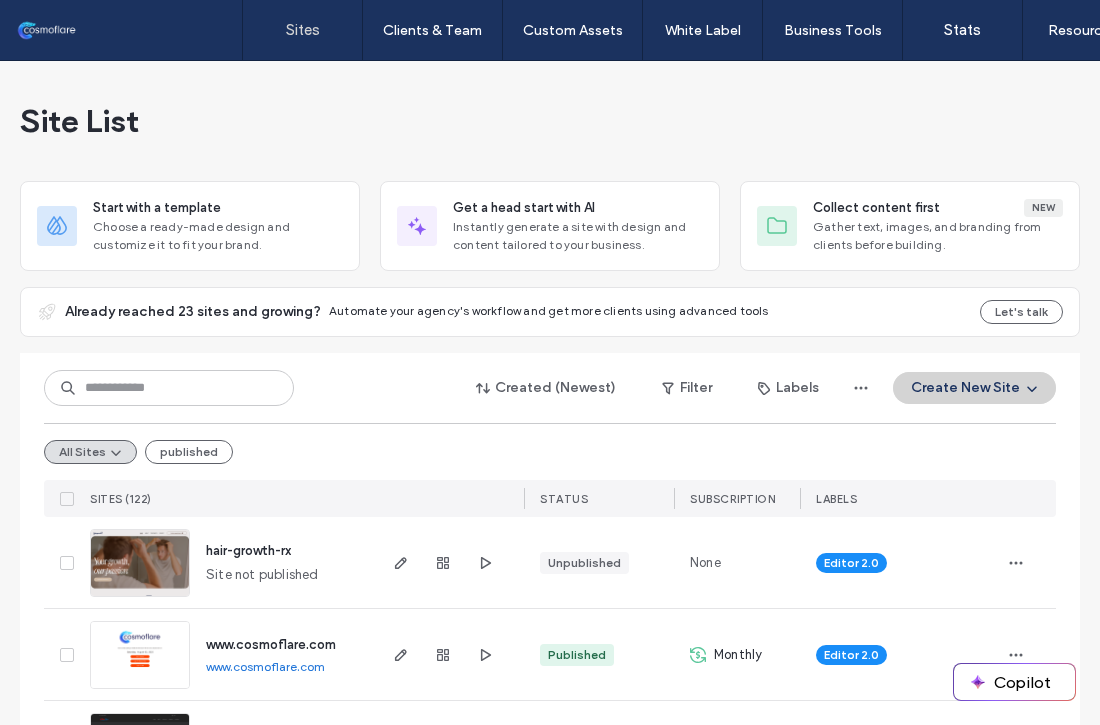 click 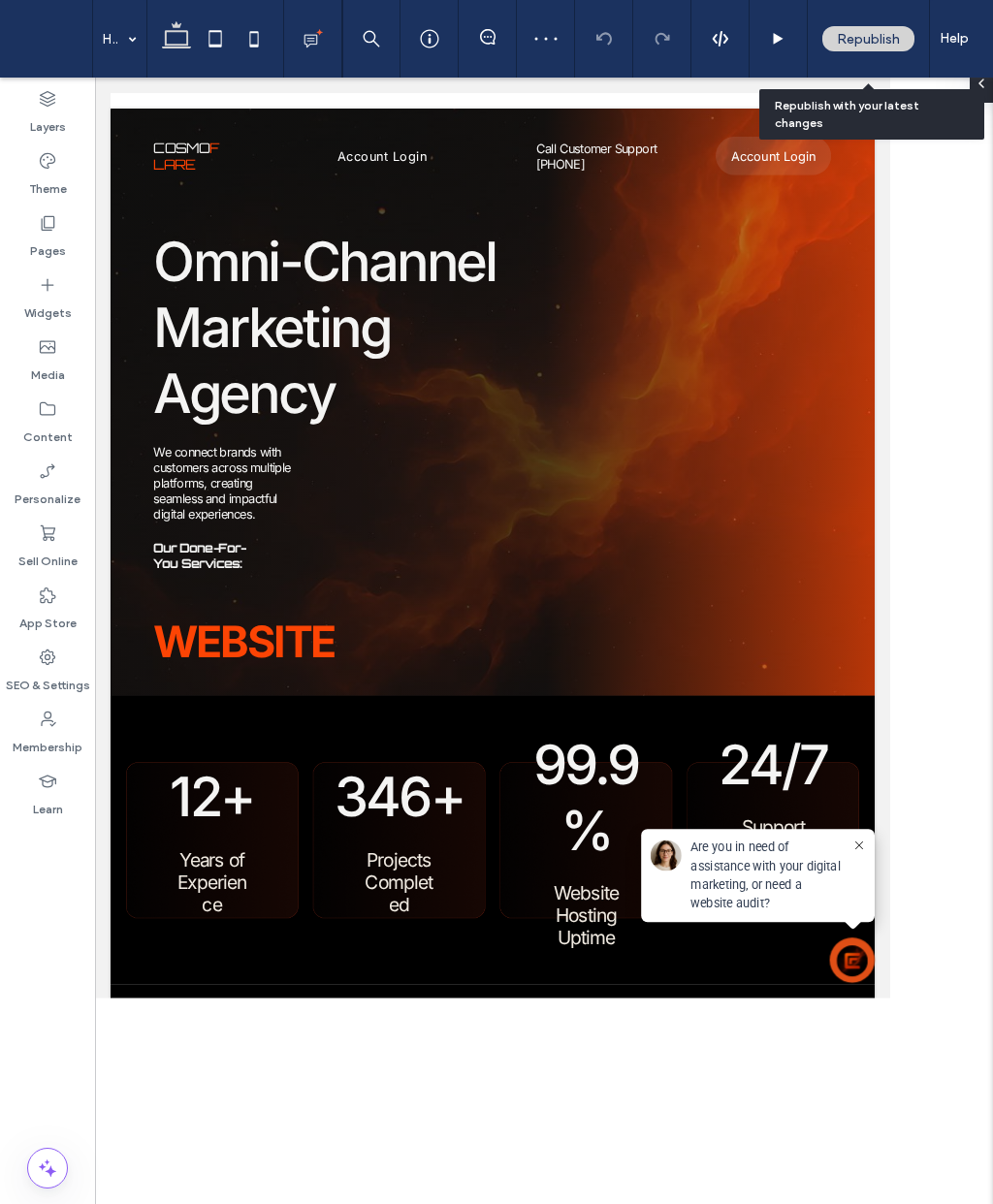 scroll, scrollTop: 0, scrollLeft: 0, axis: both 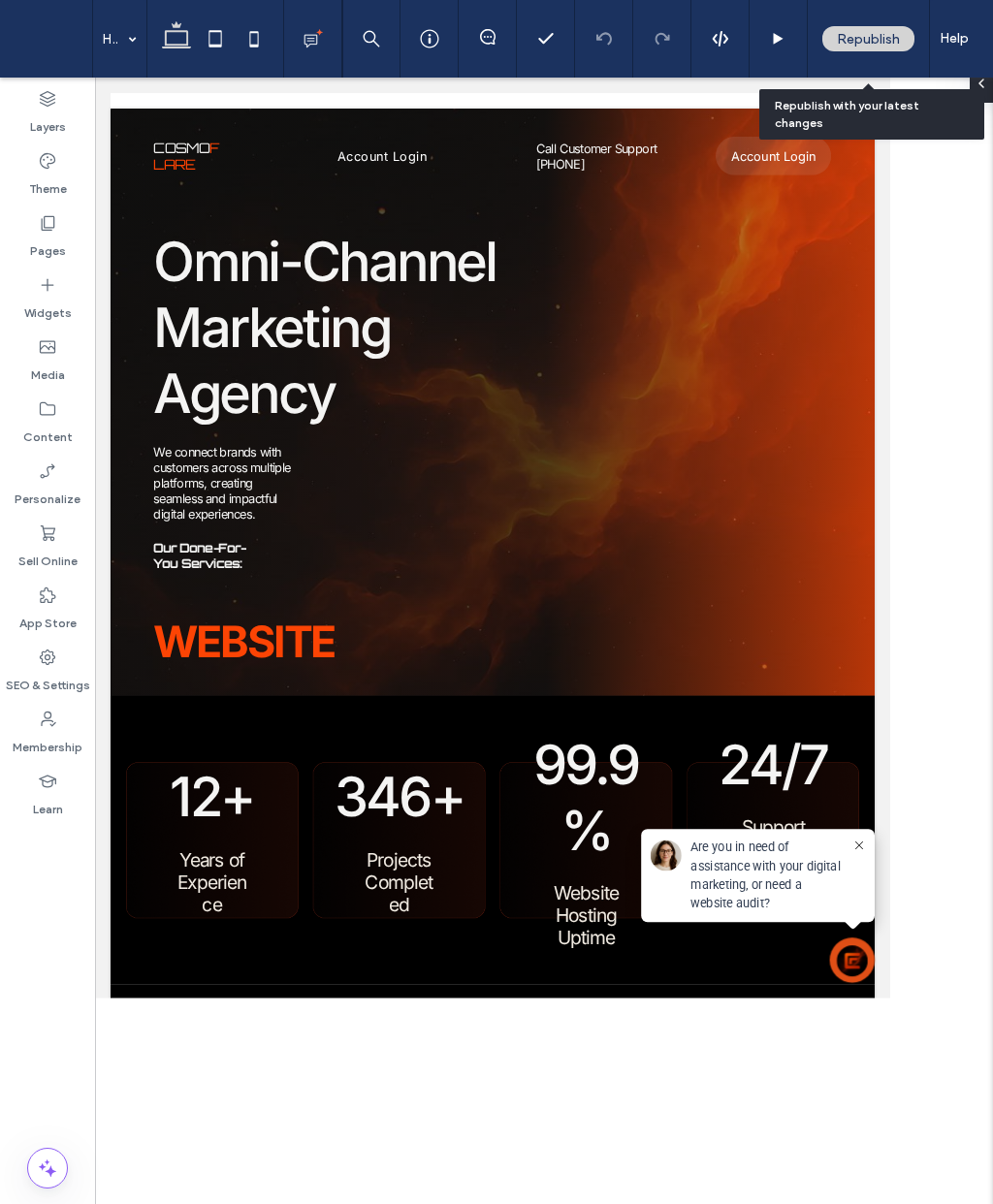 click on "Republish" at bounding box center [868, 39] 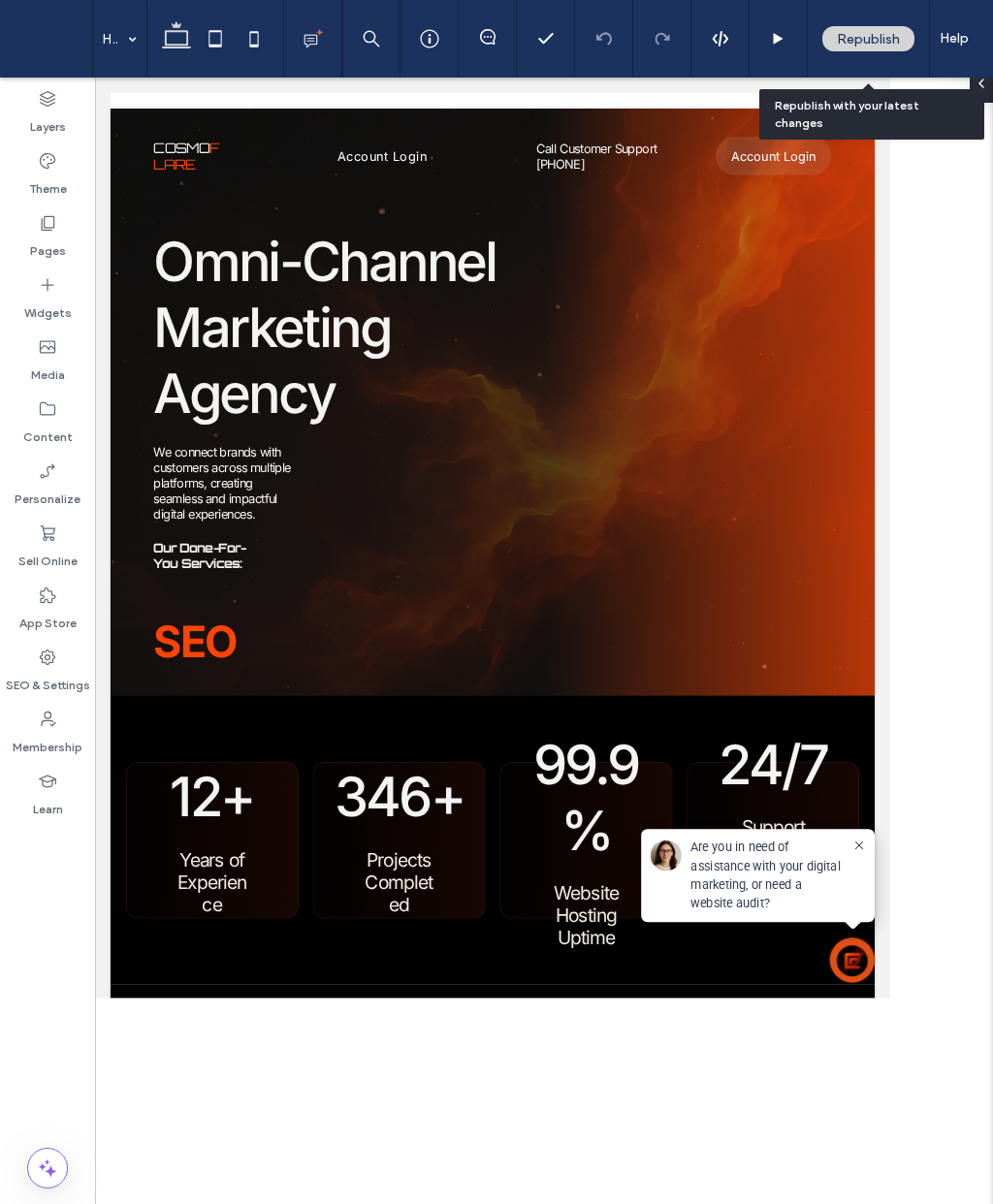 click on "Republish" at bounding box center [868, 39] 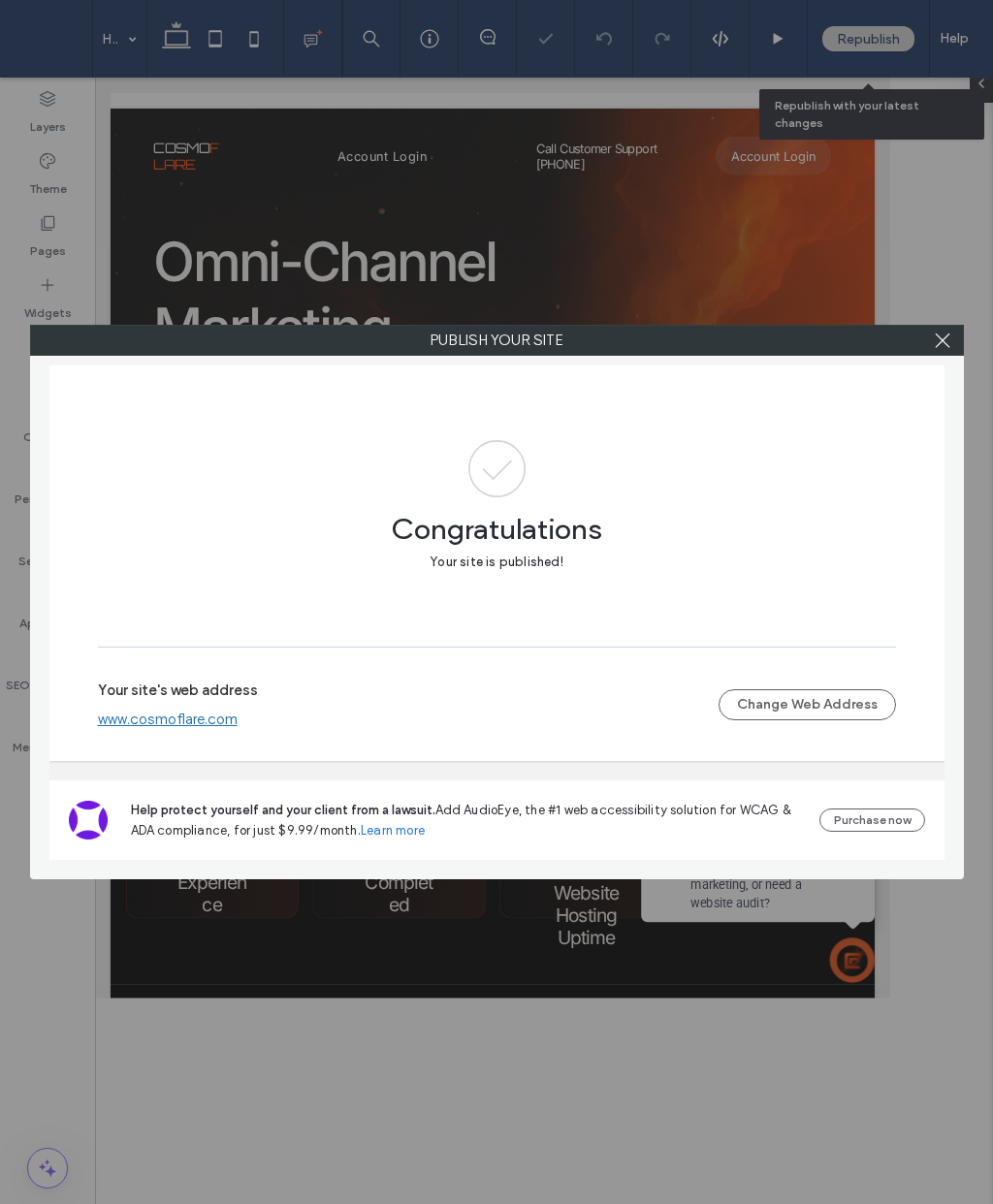 click 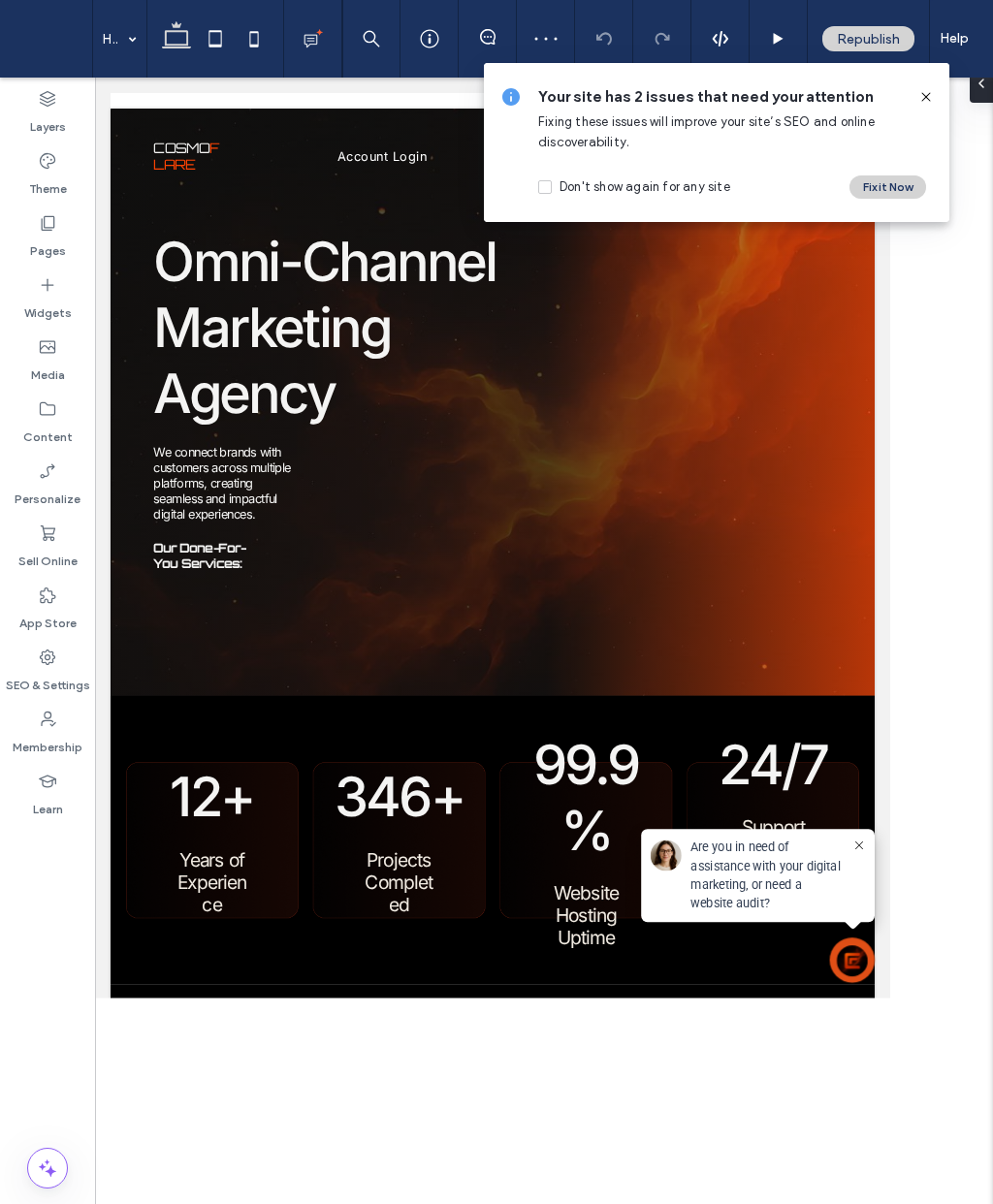 click on "Pages" at bounding box center (48, 246) 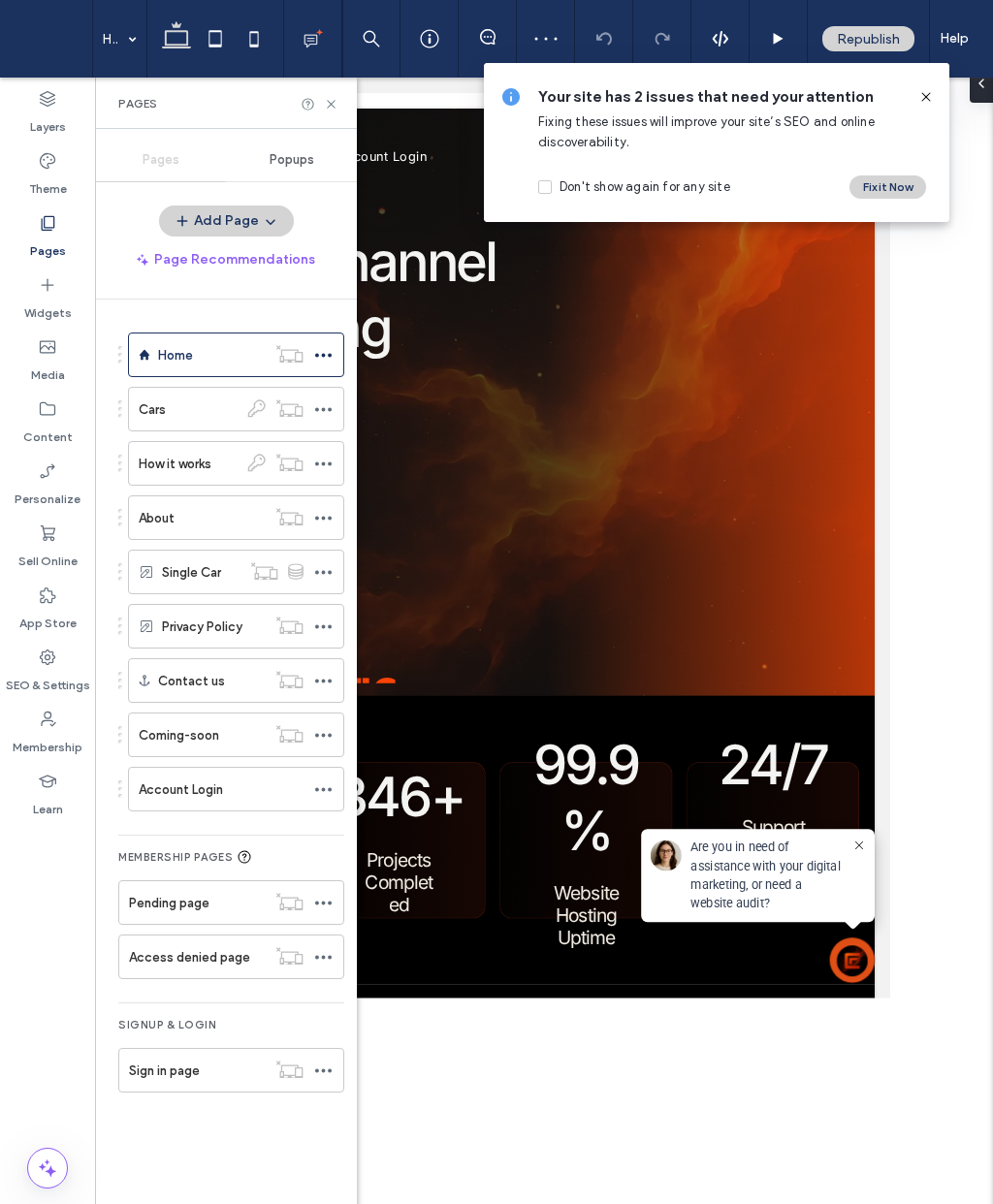 click 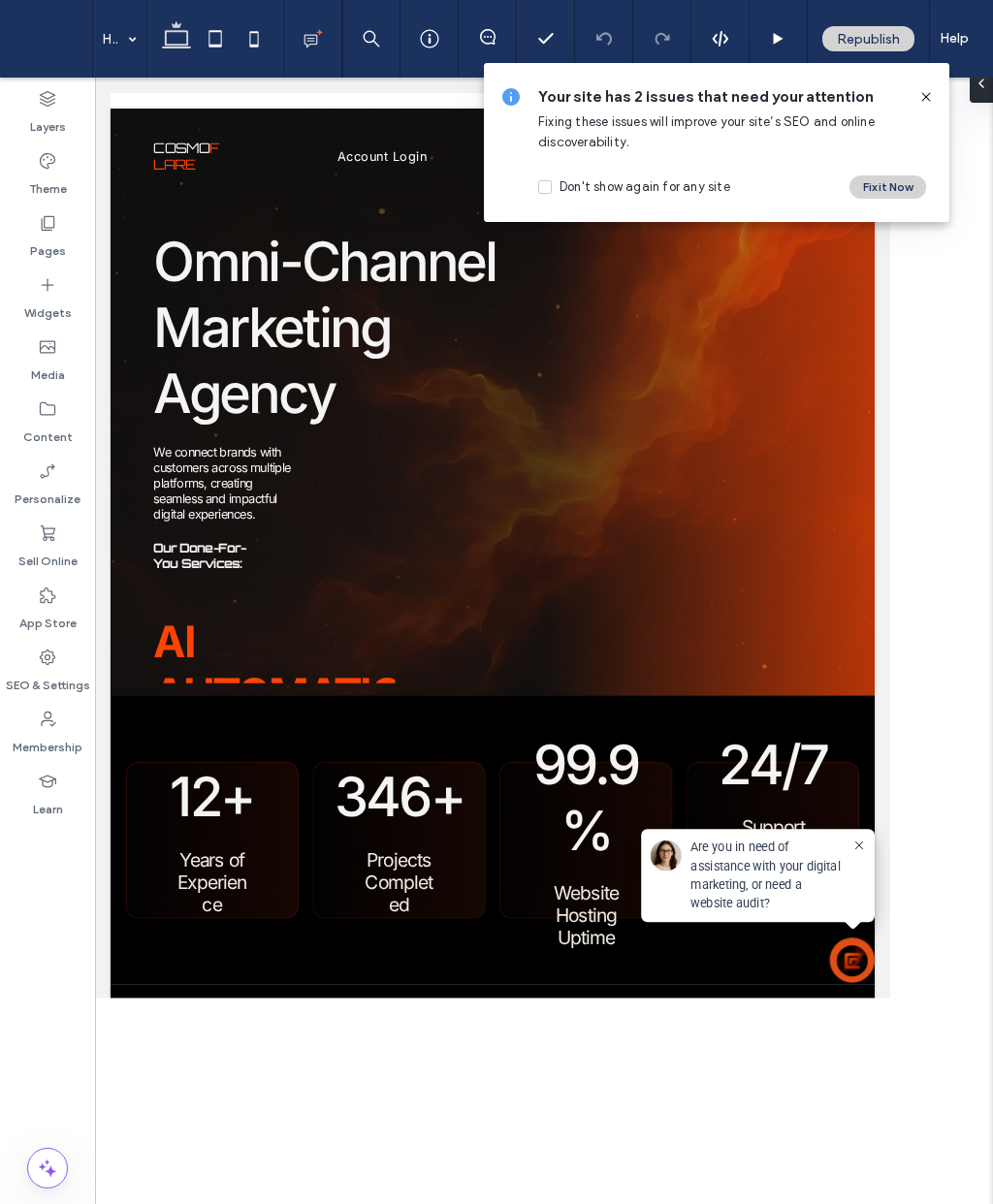 click 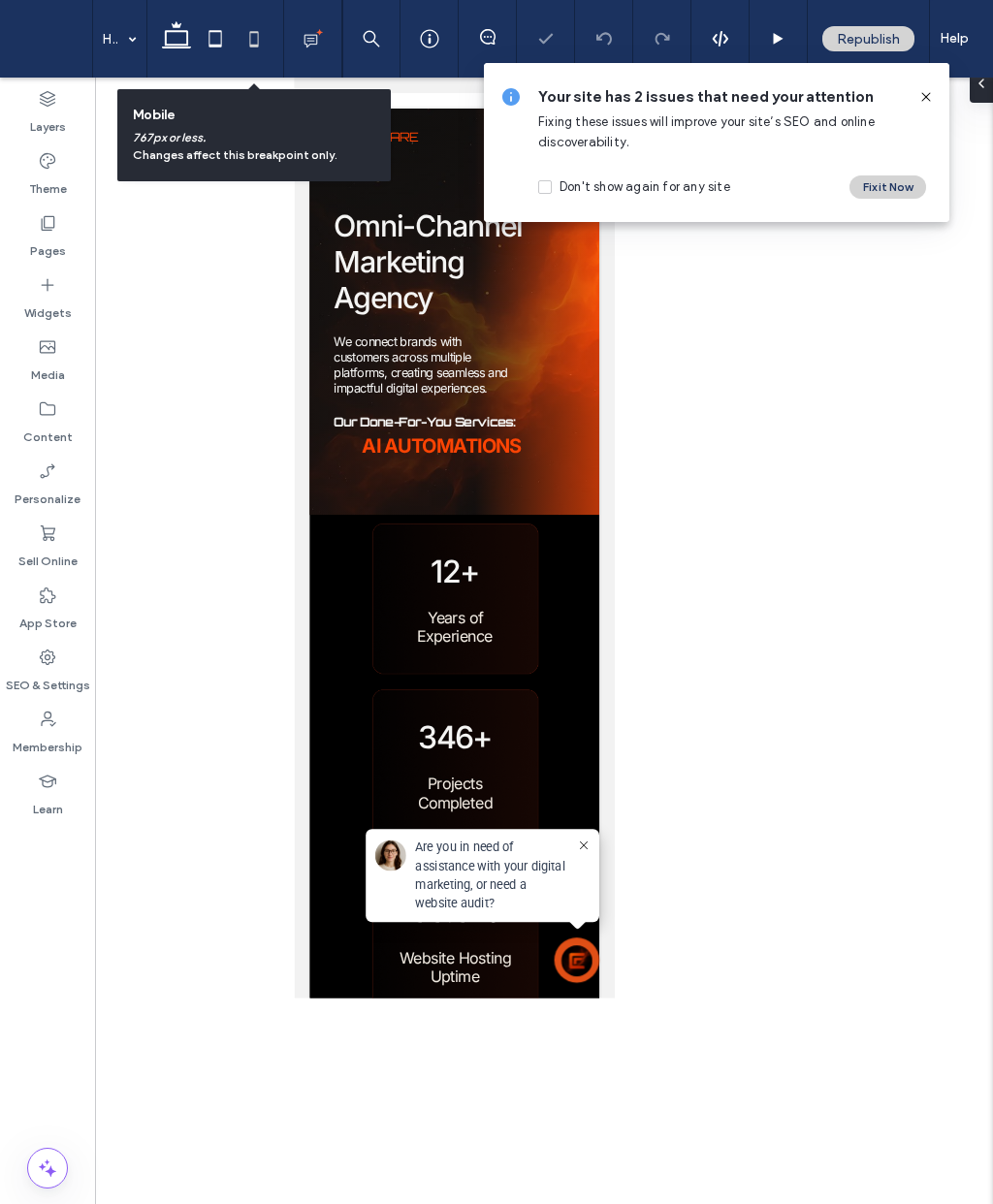 click 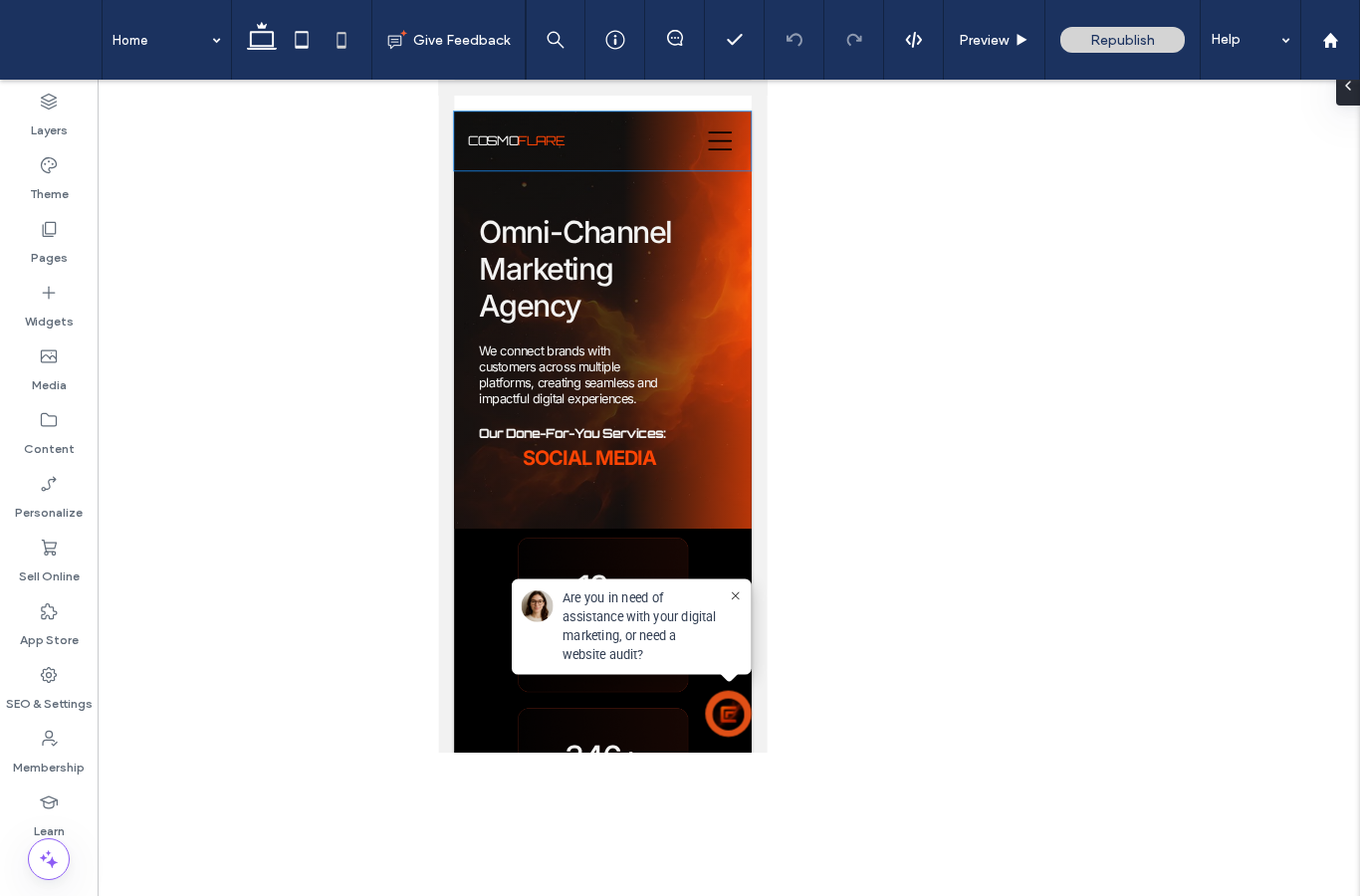 click 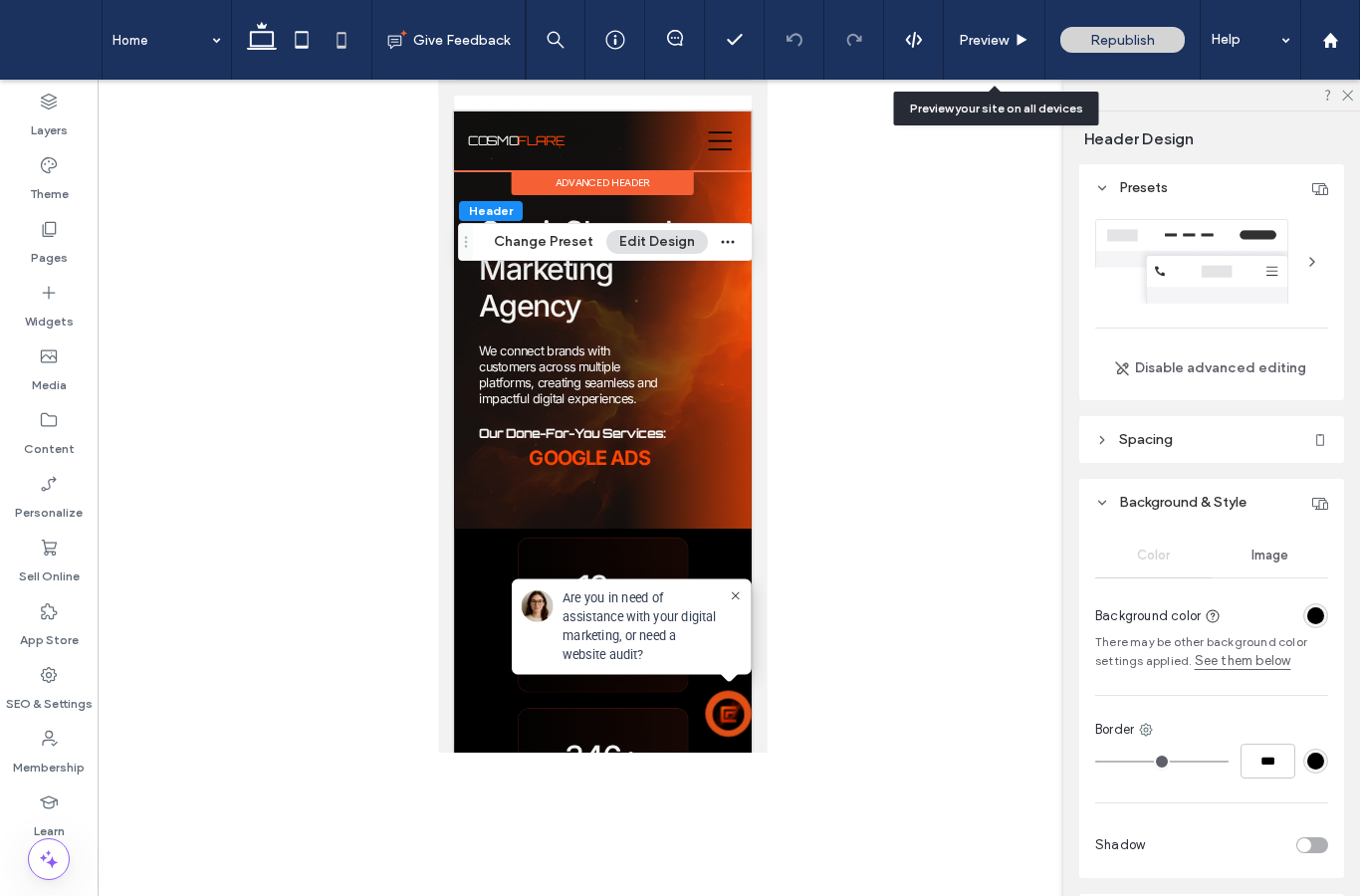 click on "Preview" at bounding box center [984, 40] 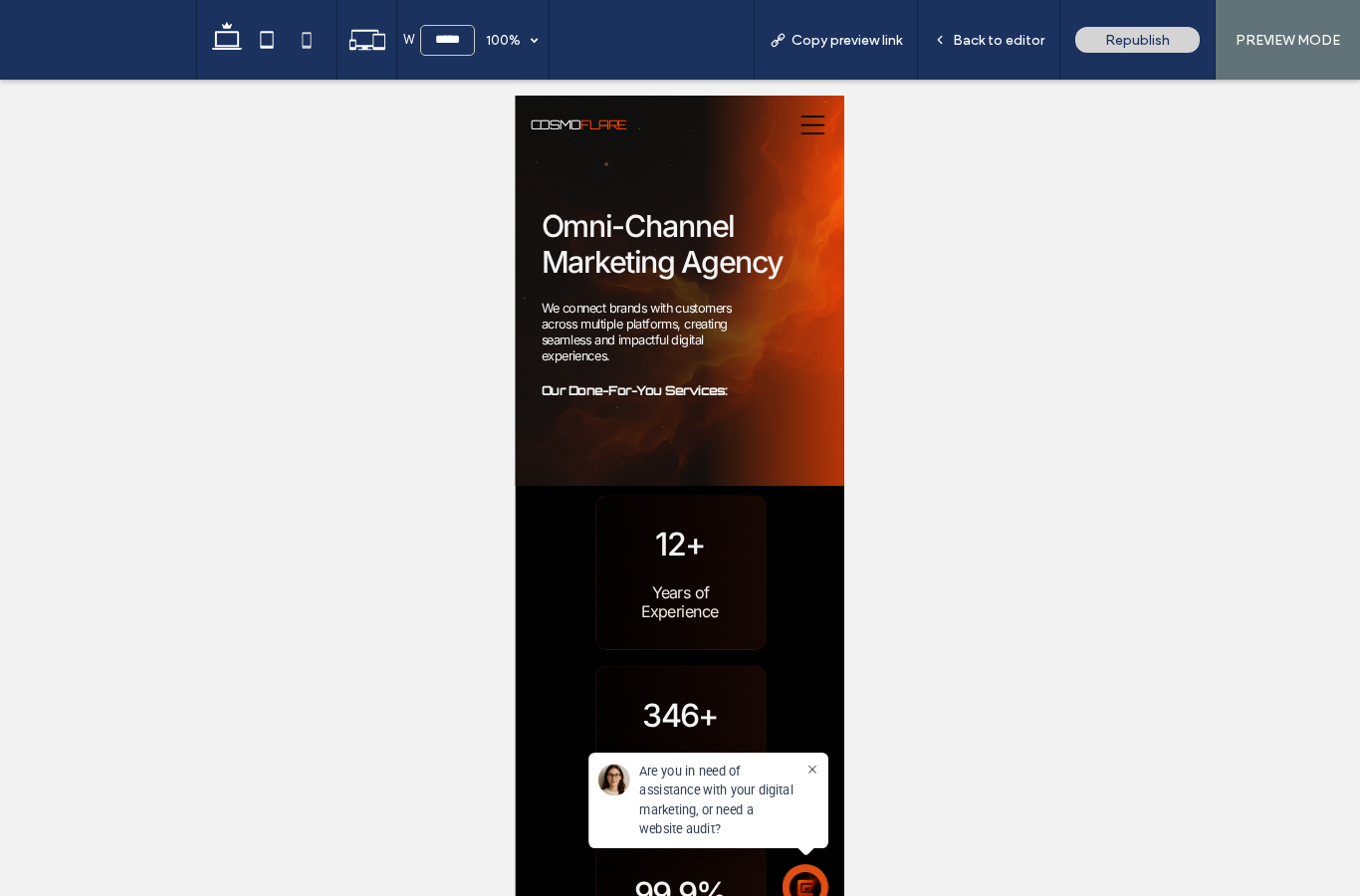 click 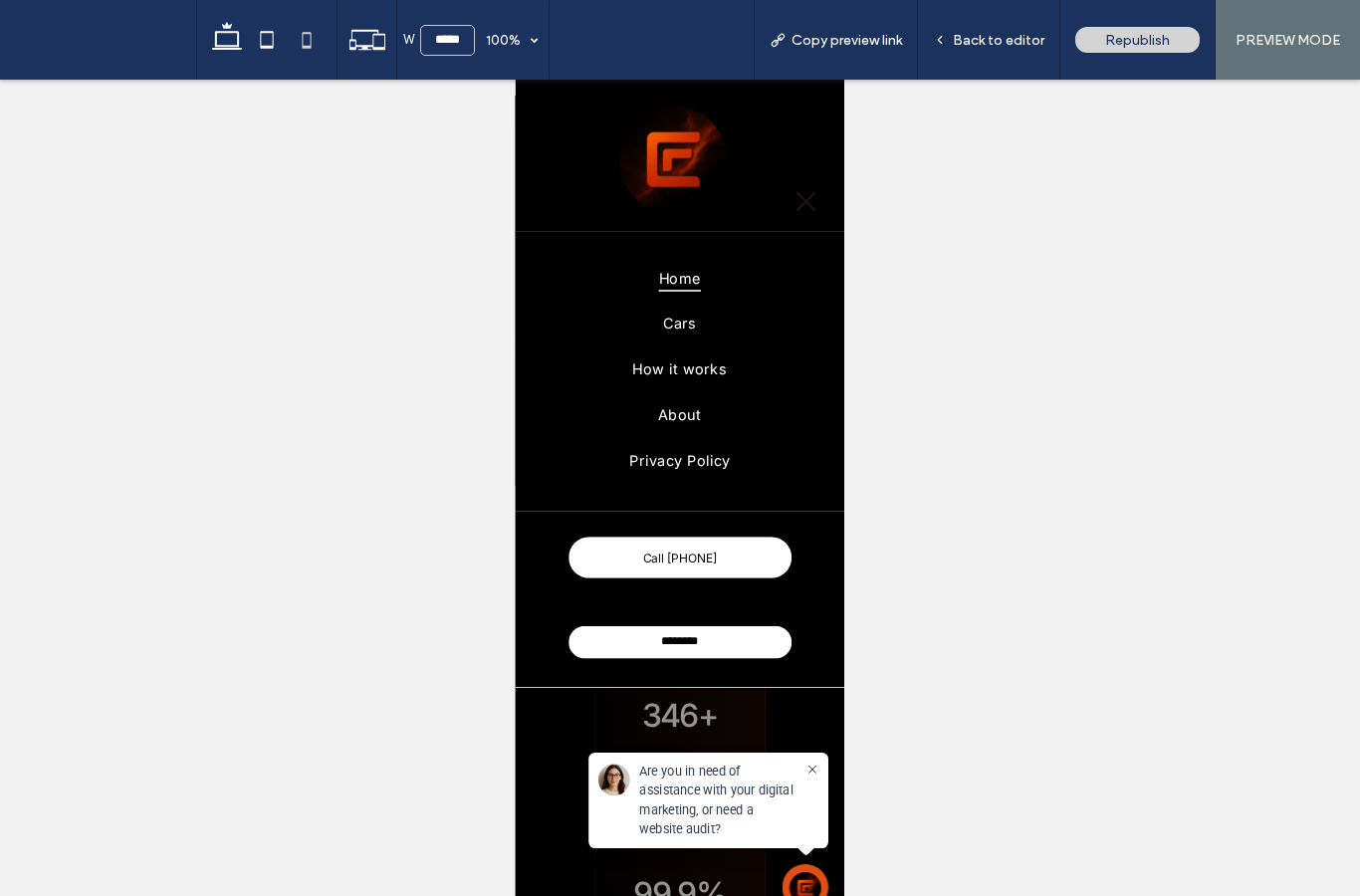 click on "Back to editor" at bounding box center (999, 40) 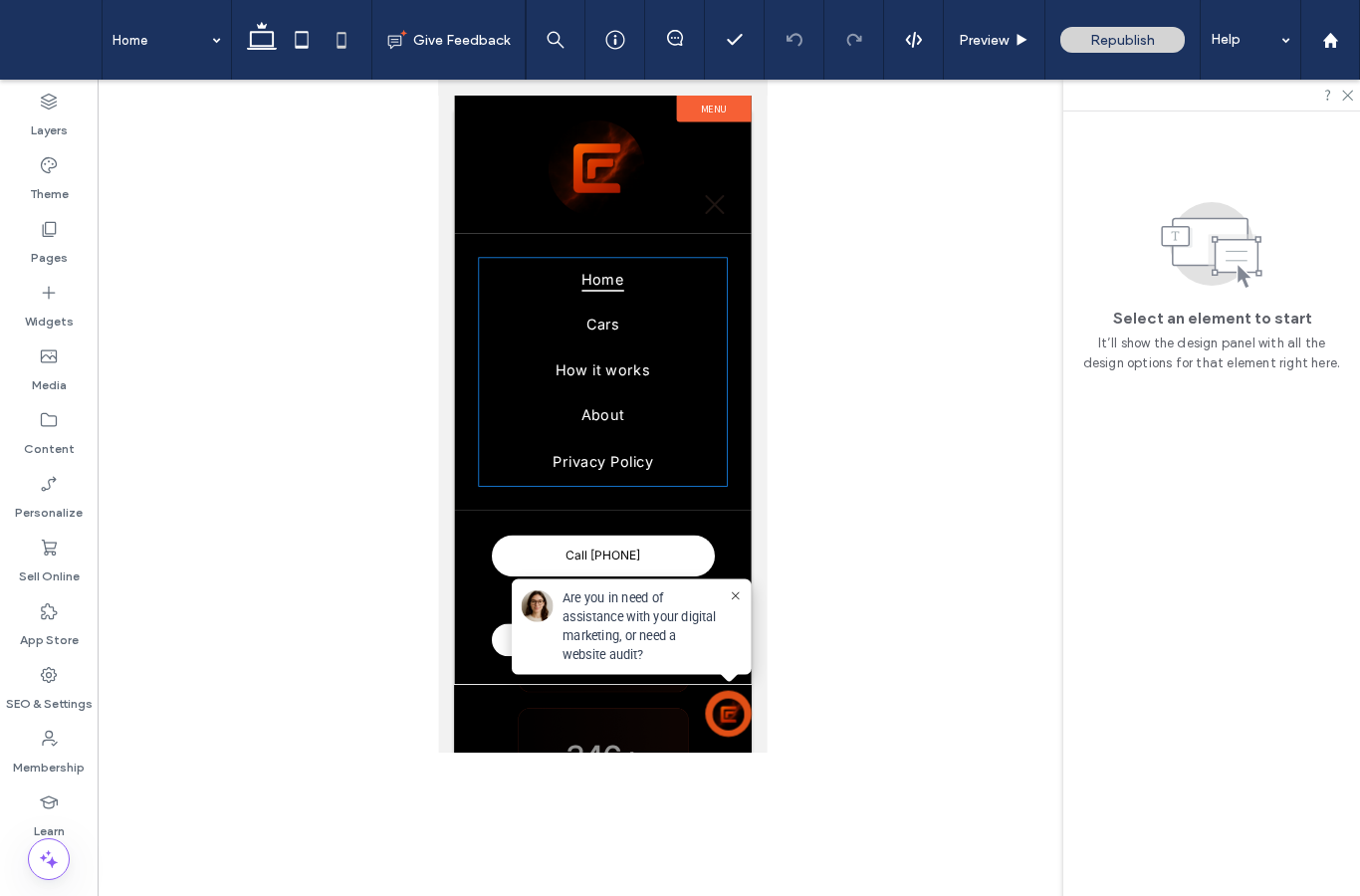 click on "About" at bounding box center (643, 502) 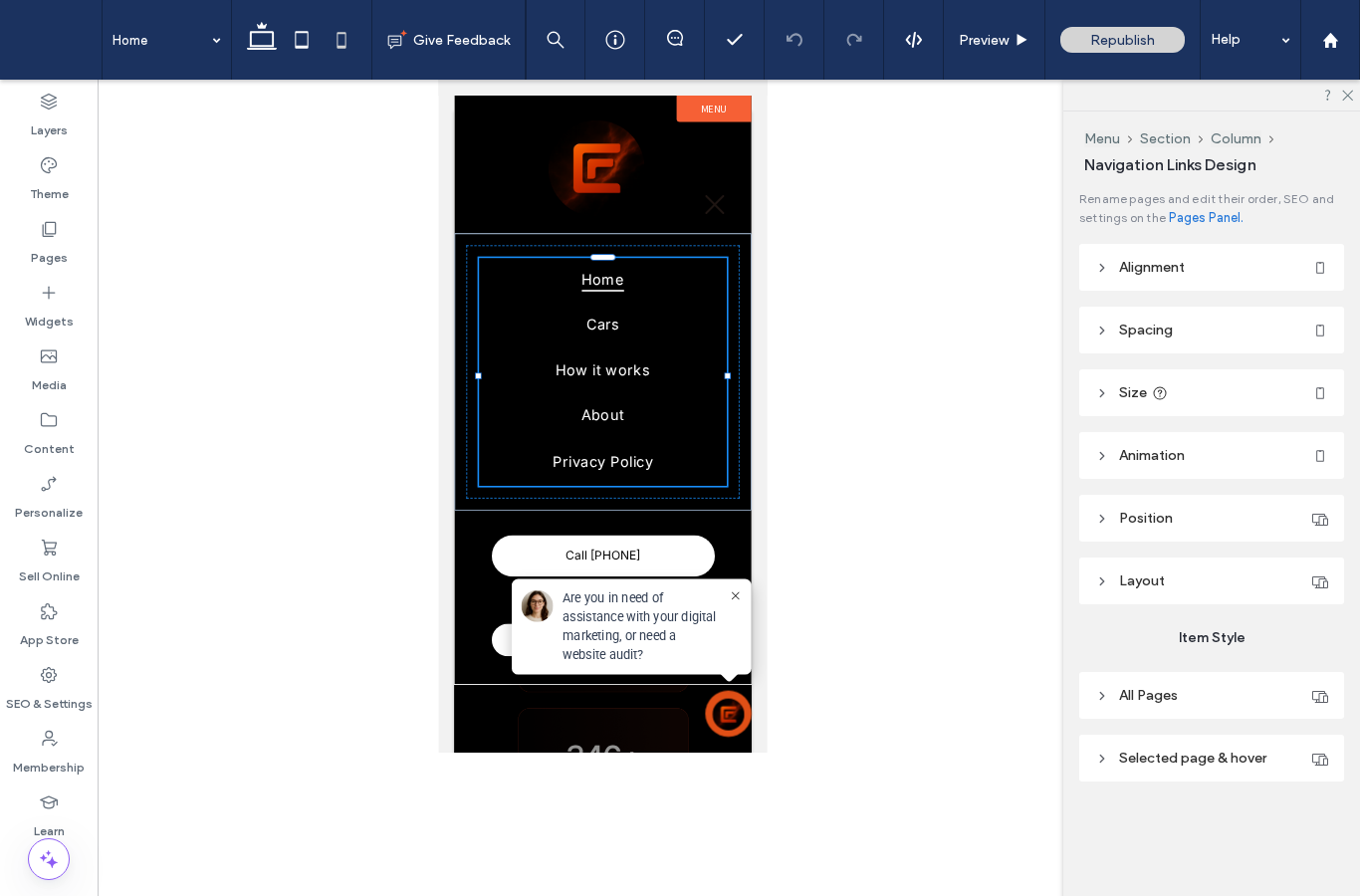type on "***" 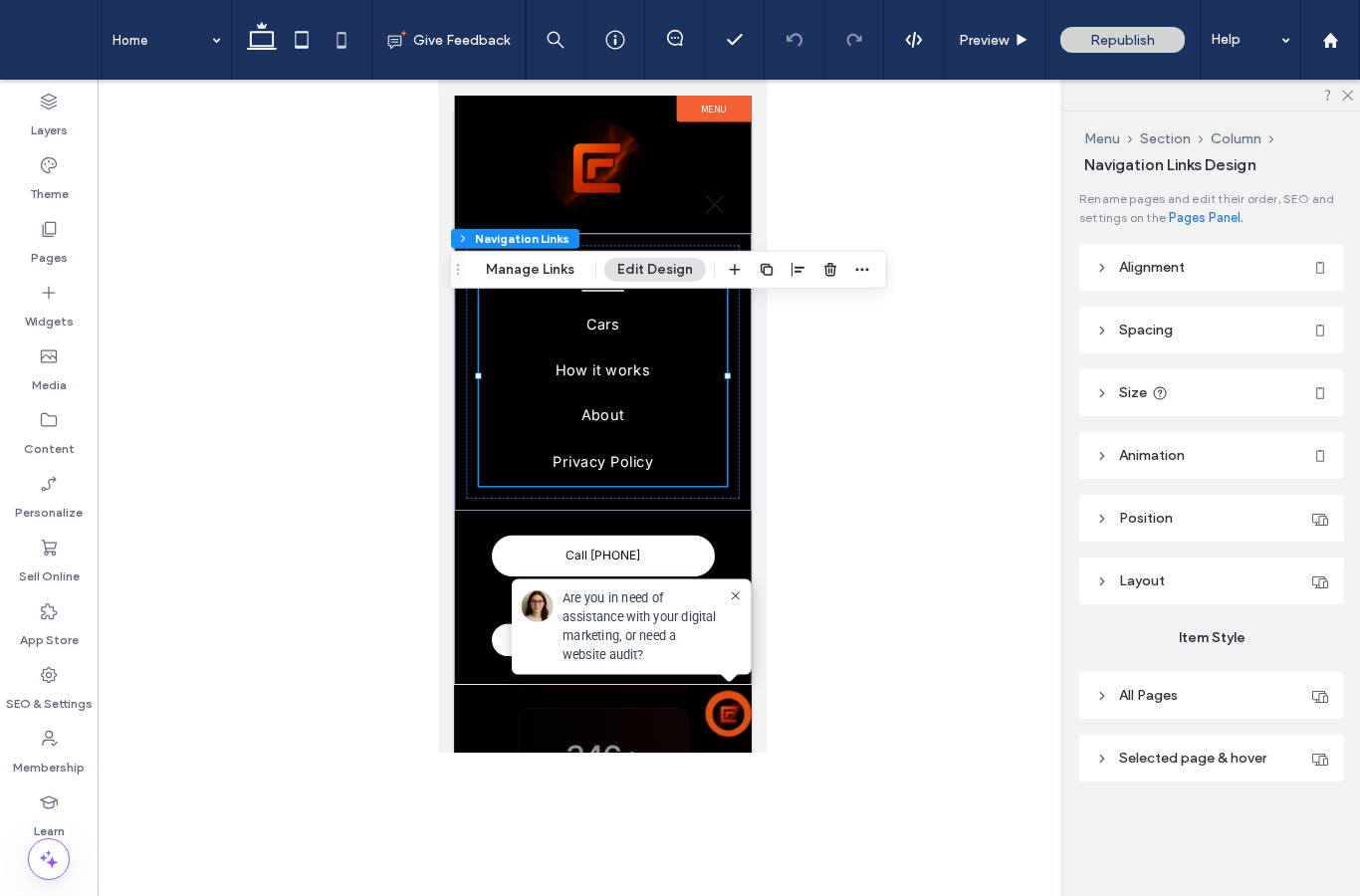 click at bounding box center (862, 270) 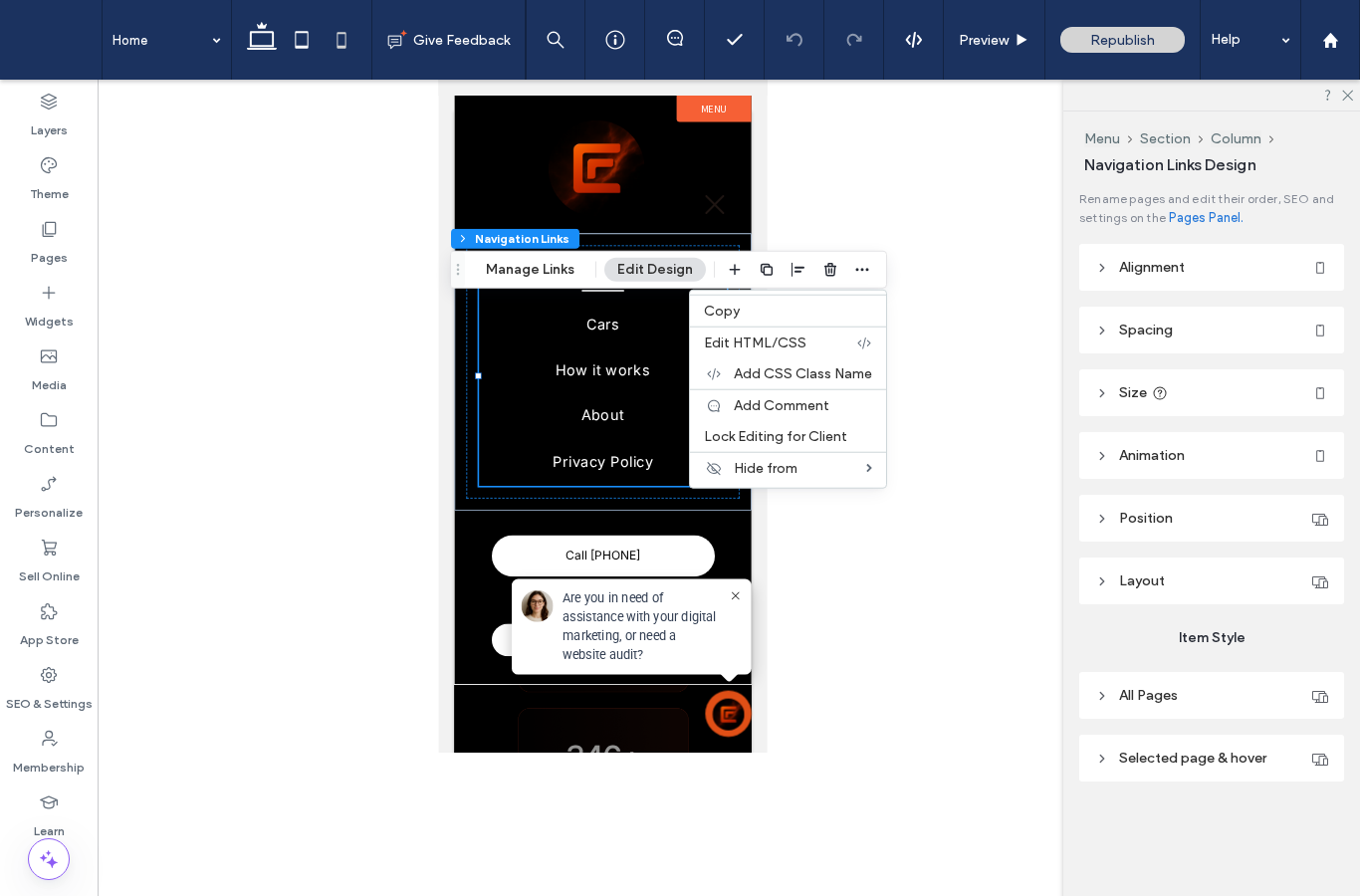 click on "Hide from" at bounding box center (788, 468) 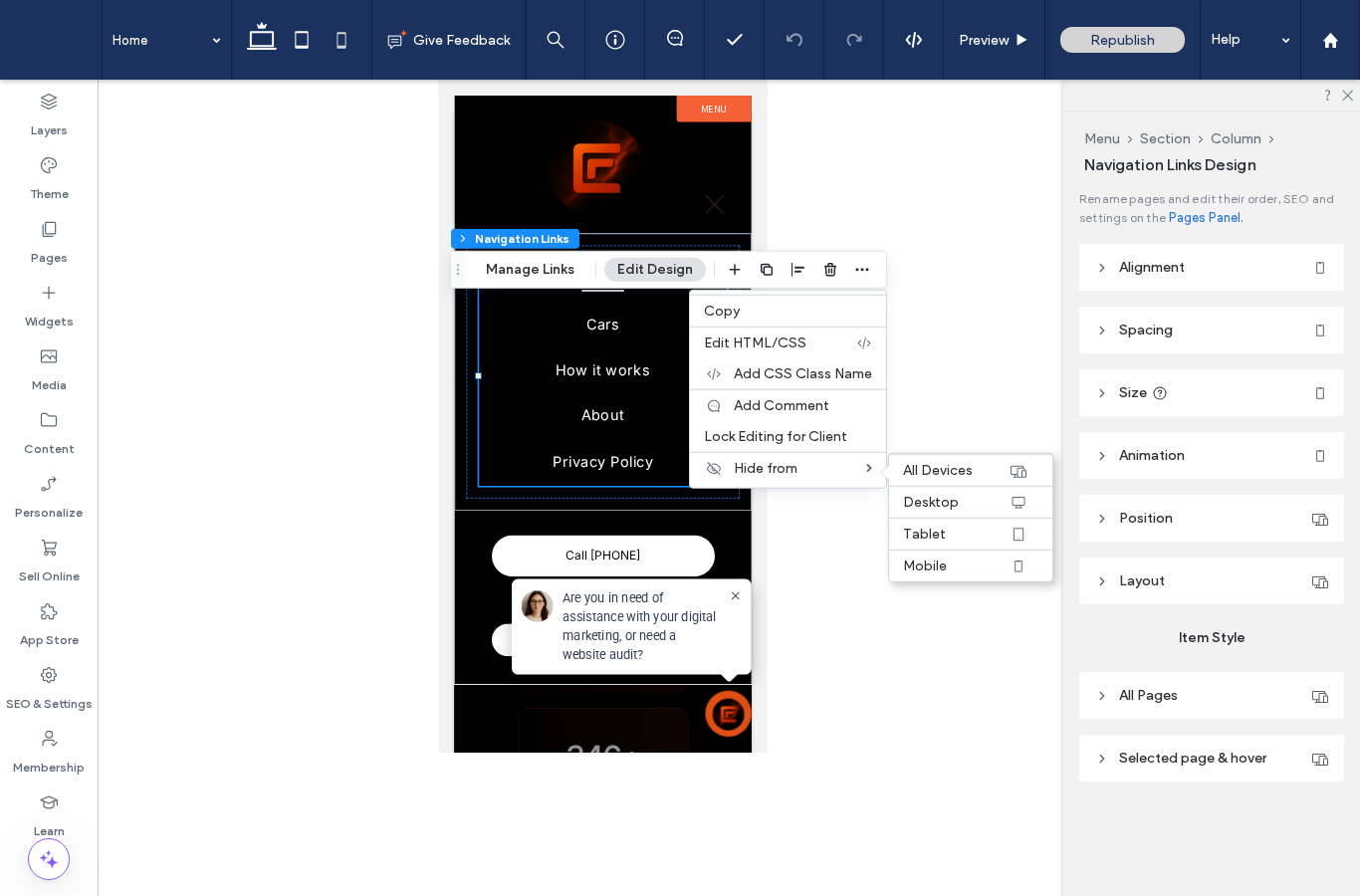 click on "All Devices" at bounding box center [971, 470] 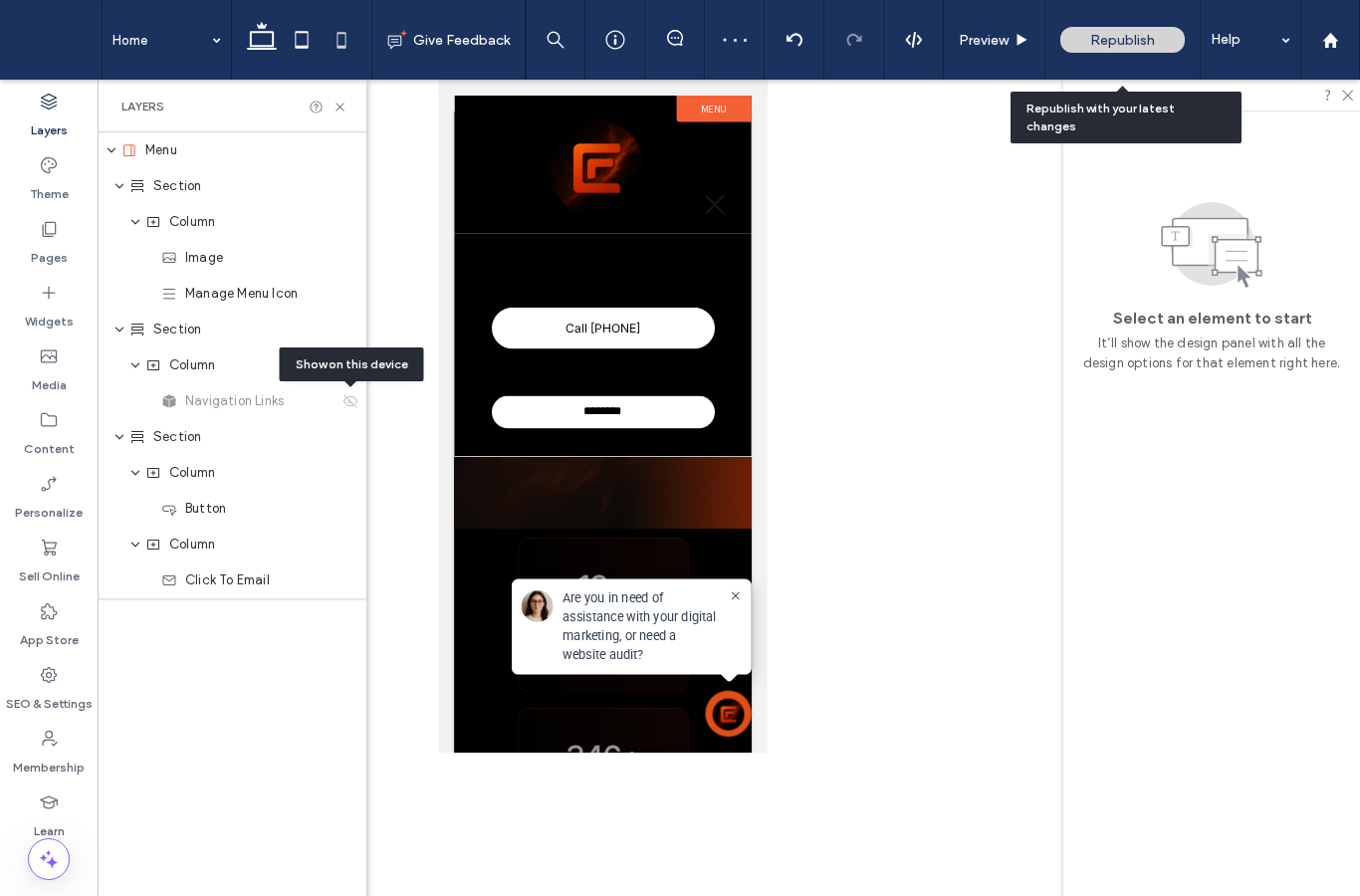 click on "Republish" at bounding box center [1122, 40] 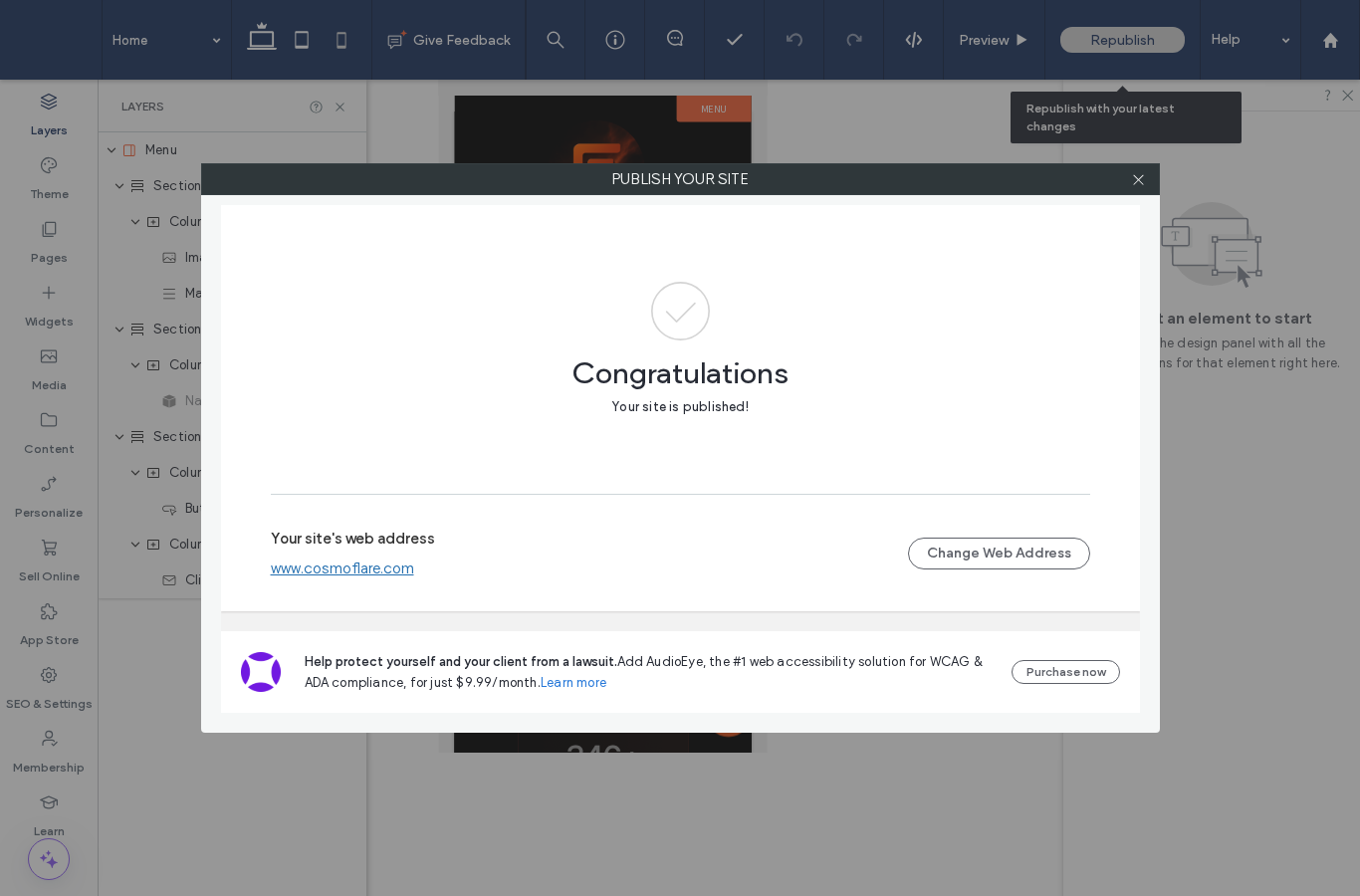 click at bounding box center [1138, 179] 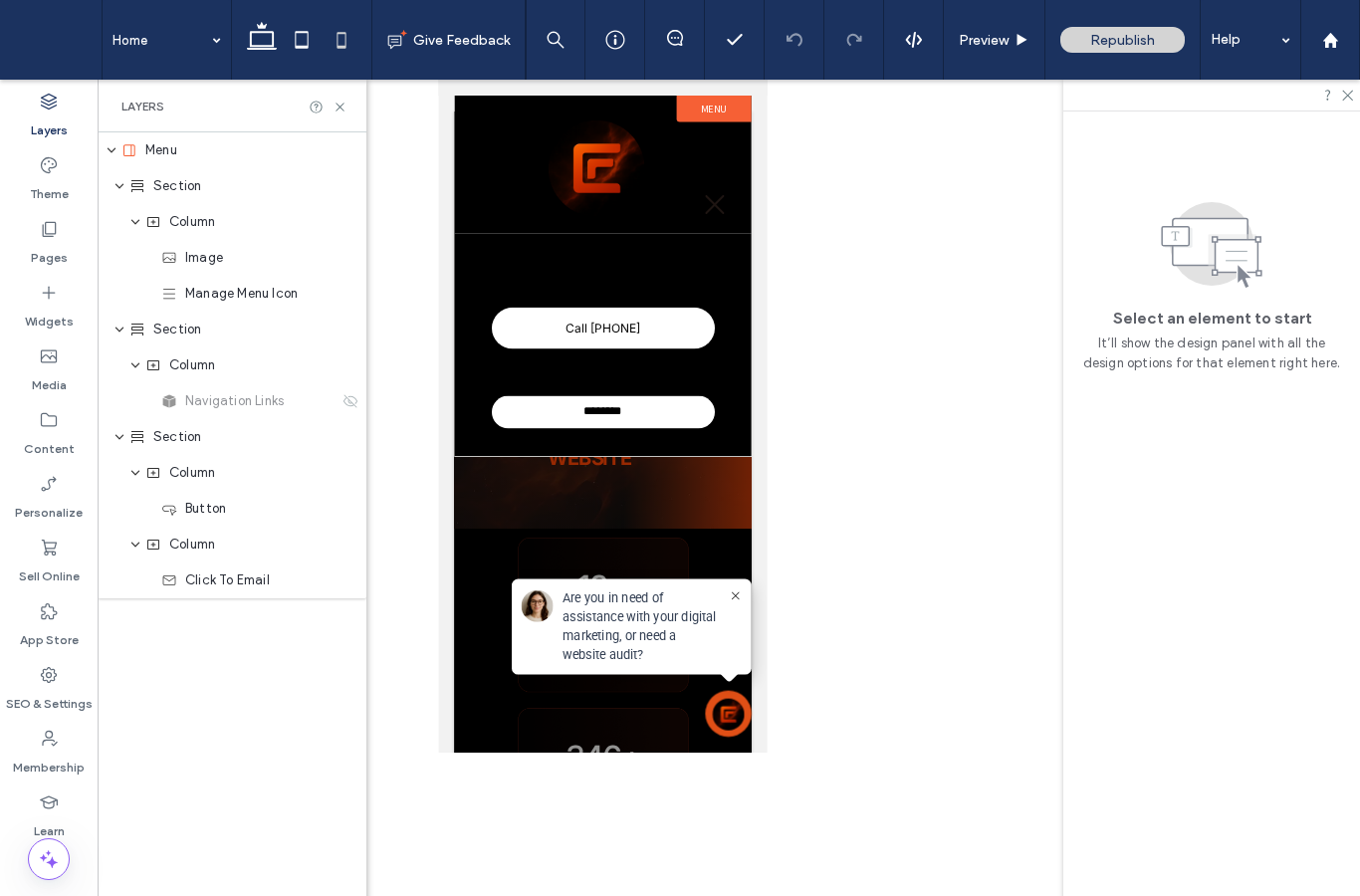 click 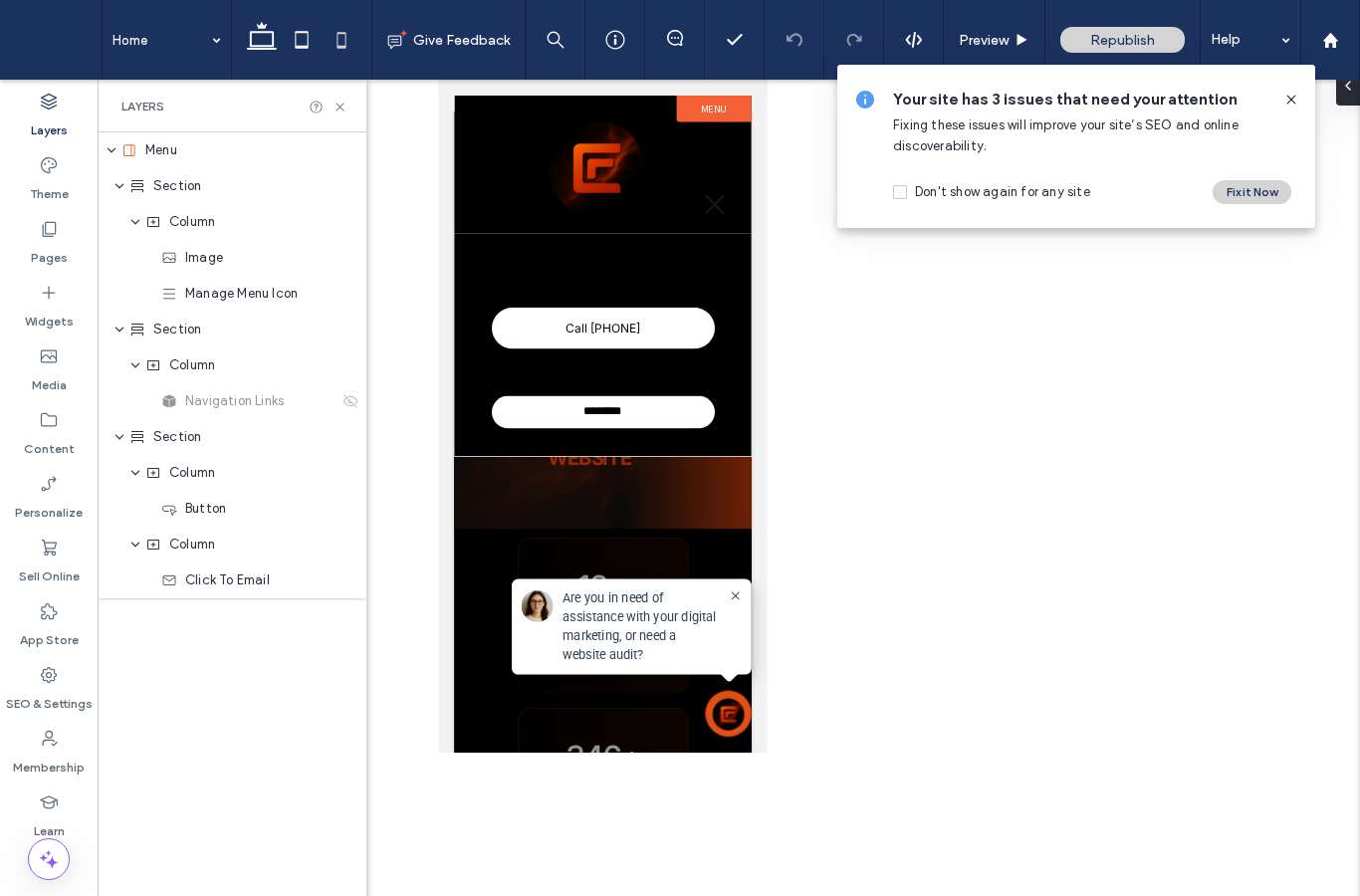 click 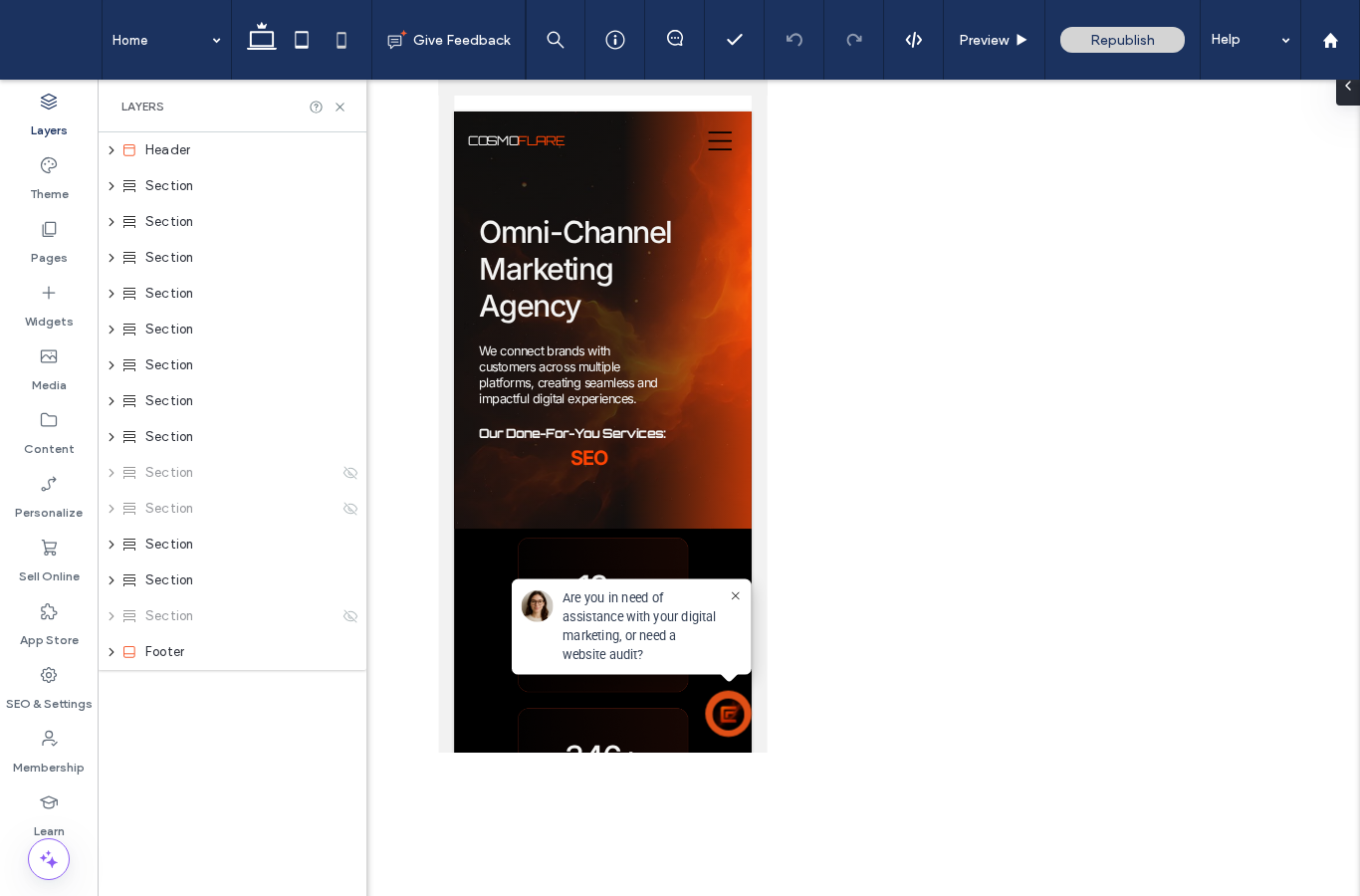click on "Omni-Channel  Marketing Agency
We connect brands with customers across multiple platforms, creating seamless and impactful digital experiences.
Our Done-For-You Services:
SEO a a a a
Section" at bounding box center (643, 380) 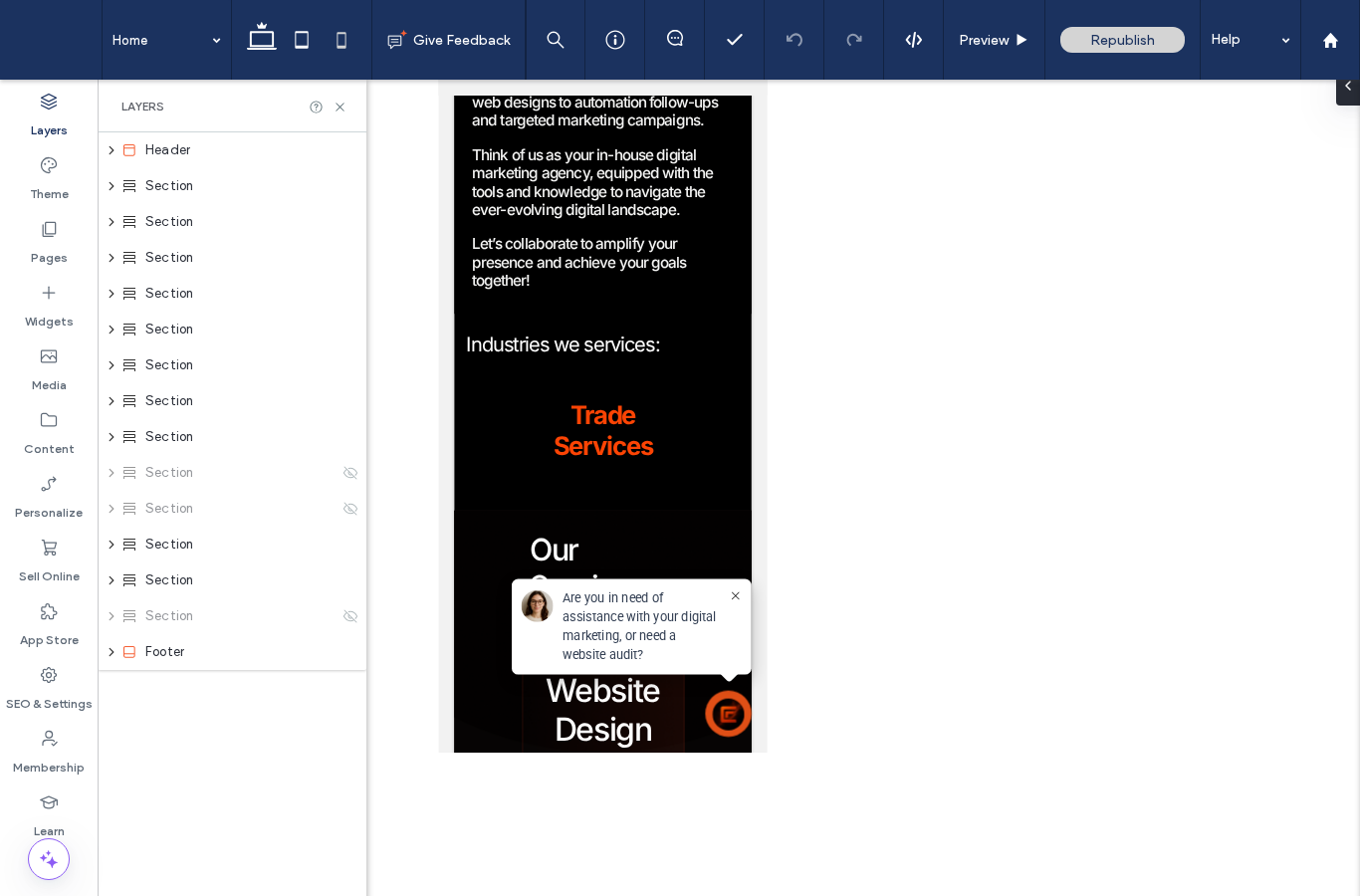 scroll, scrollTop: 1834, scrollLeft: 0, axis: vertical 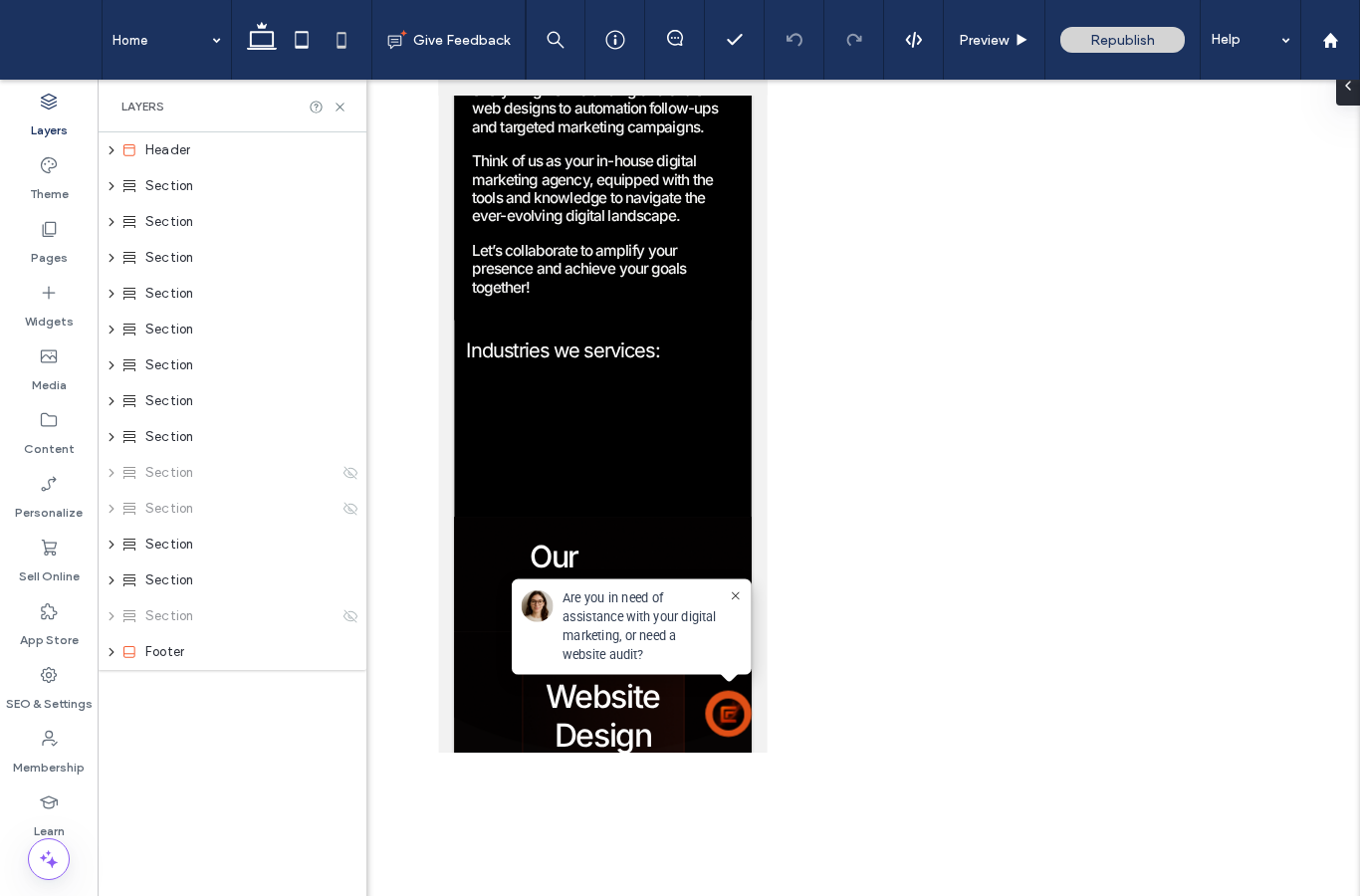 click 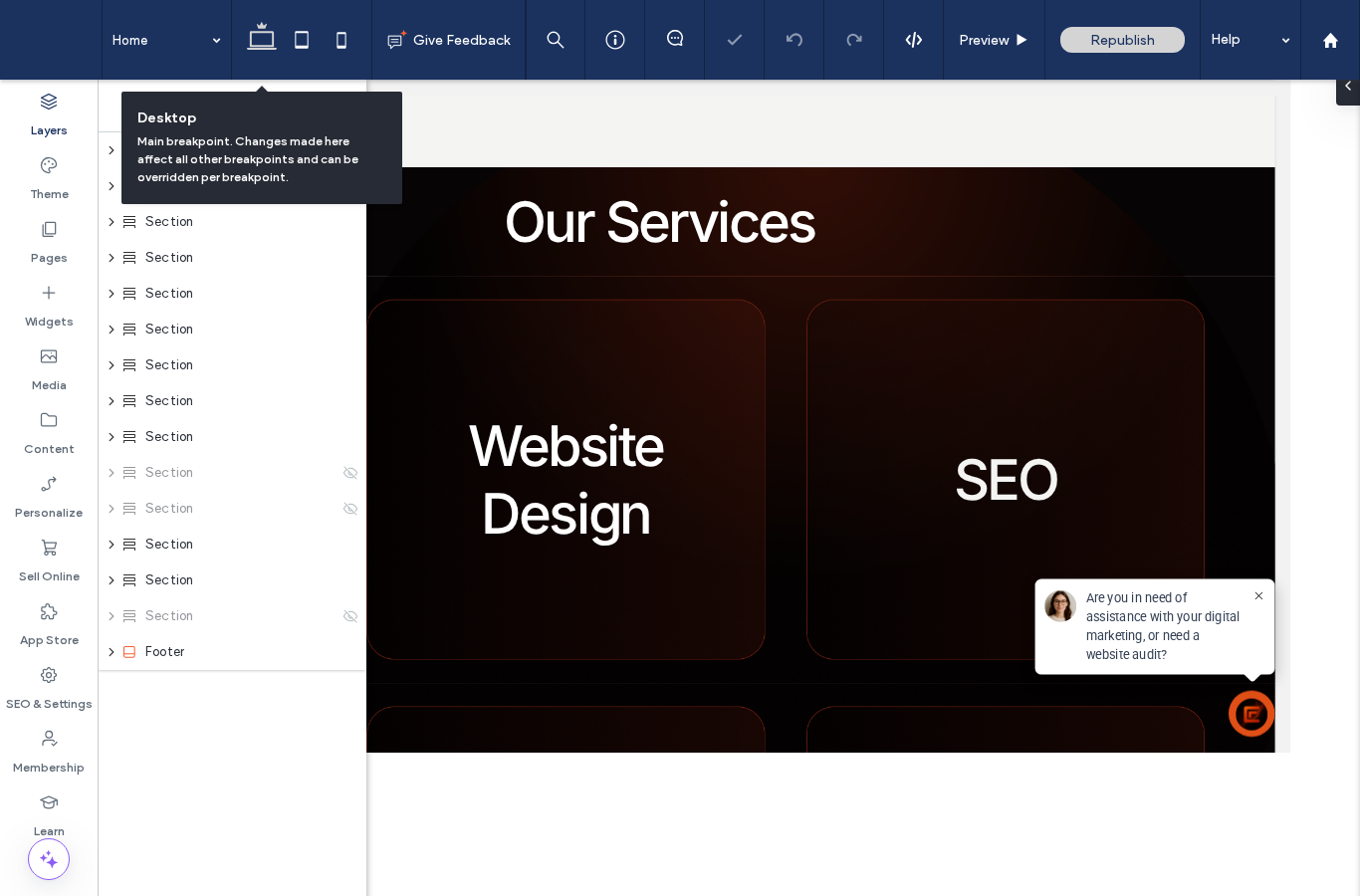 scroll, scrollTop: 1660, scrollLeft: 0, axis: vertical 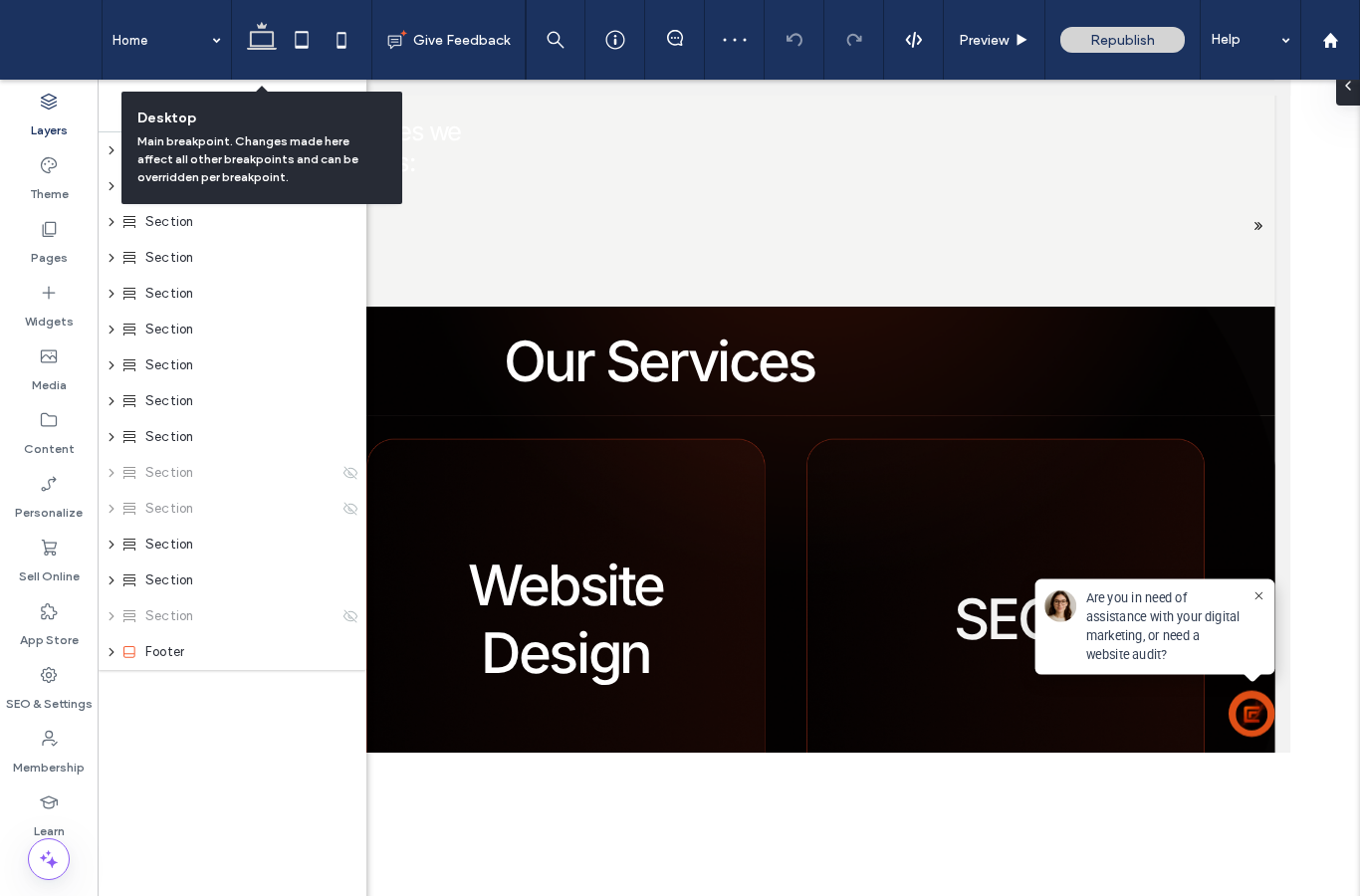 click on "Desktop Main breakpoint. Changes made here affect all other breakpoints and can be overridden per breakpoint." at bounding box center (262, 147) 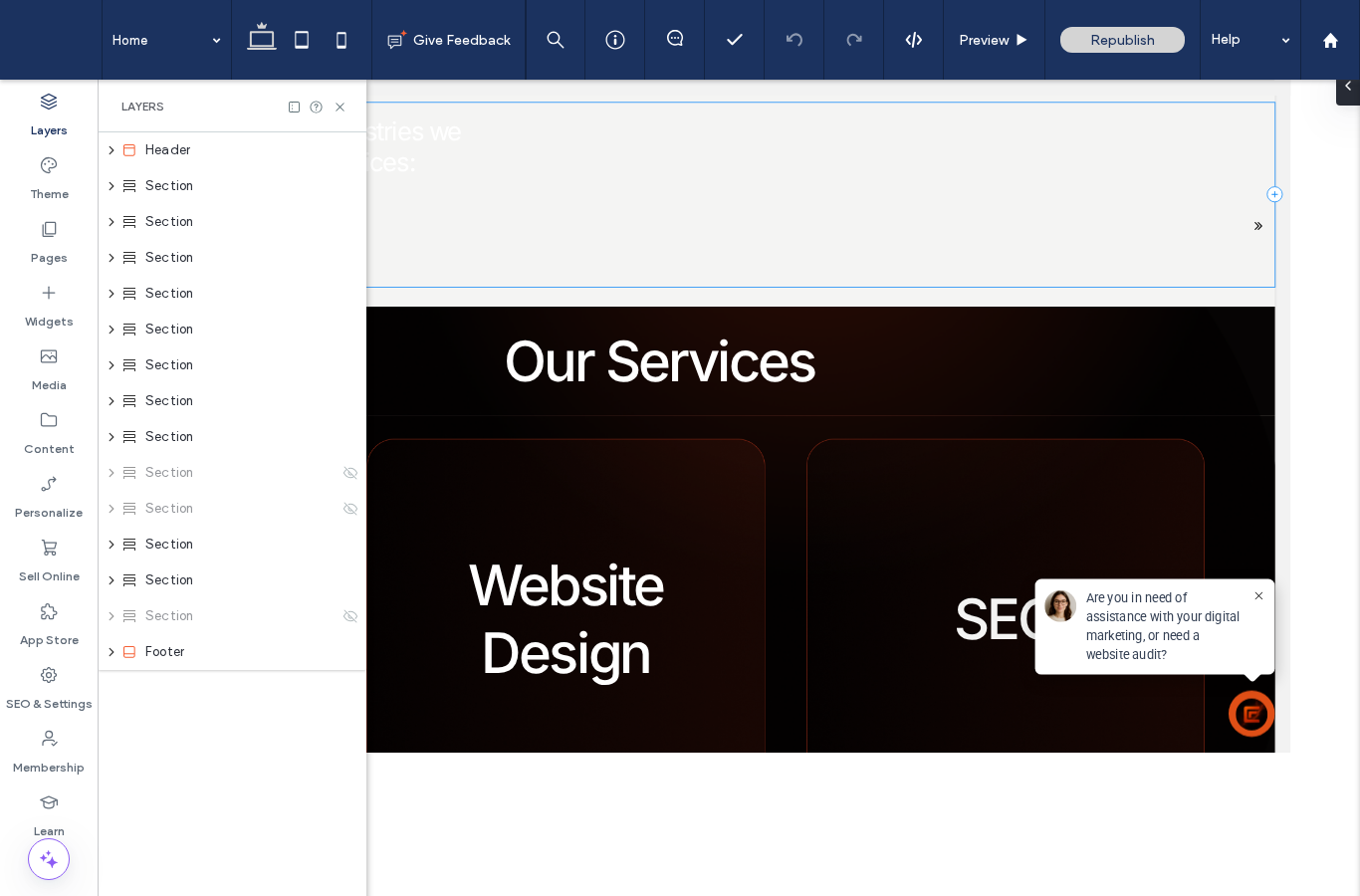 click on "Industries we services:" at bounding box center [416, 163] 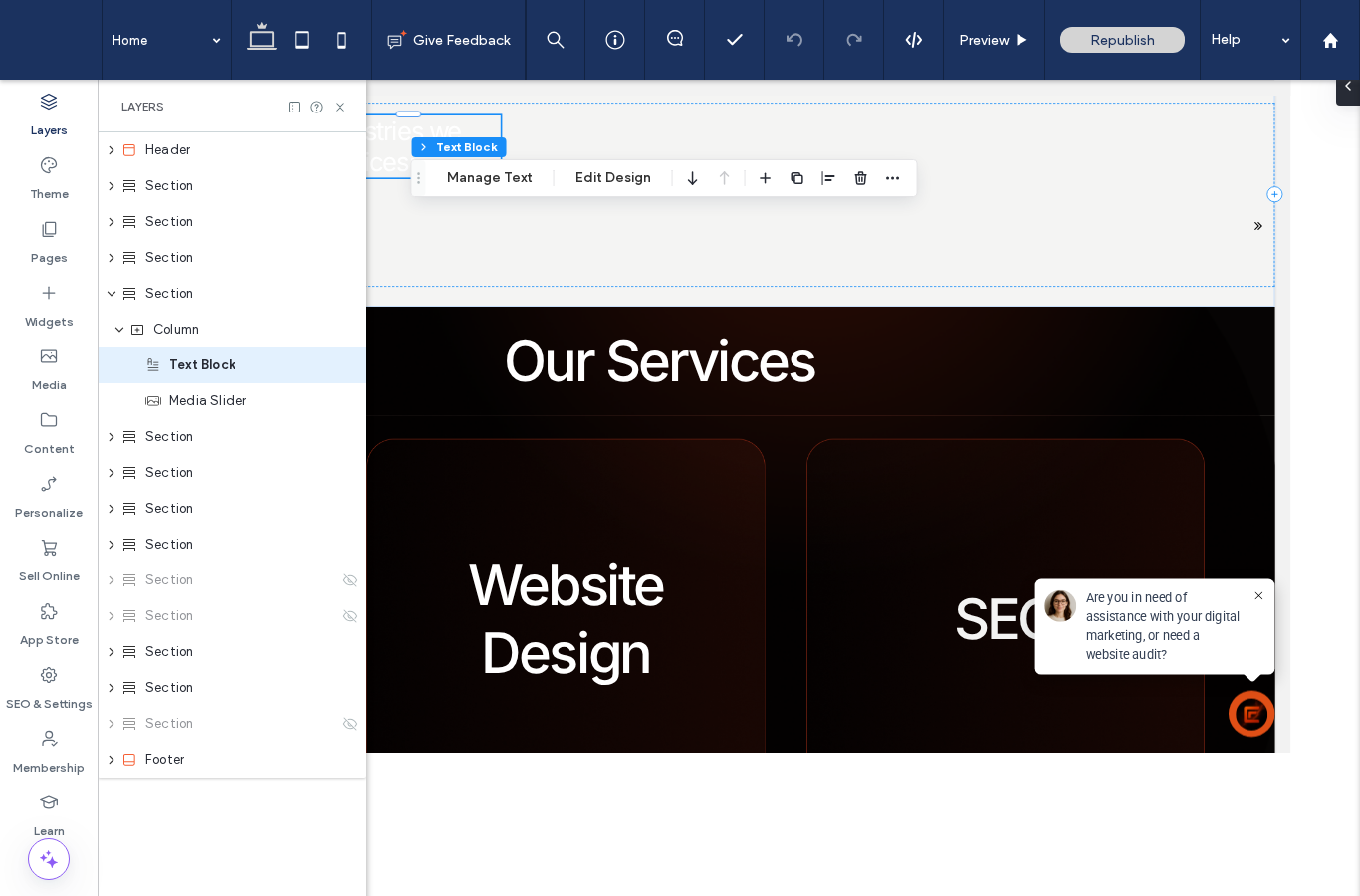 click on "Manage Text" at bounding box center [490, 178] 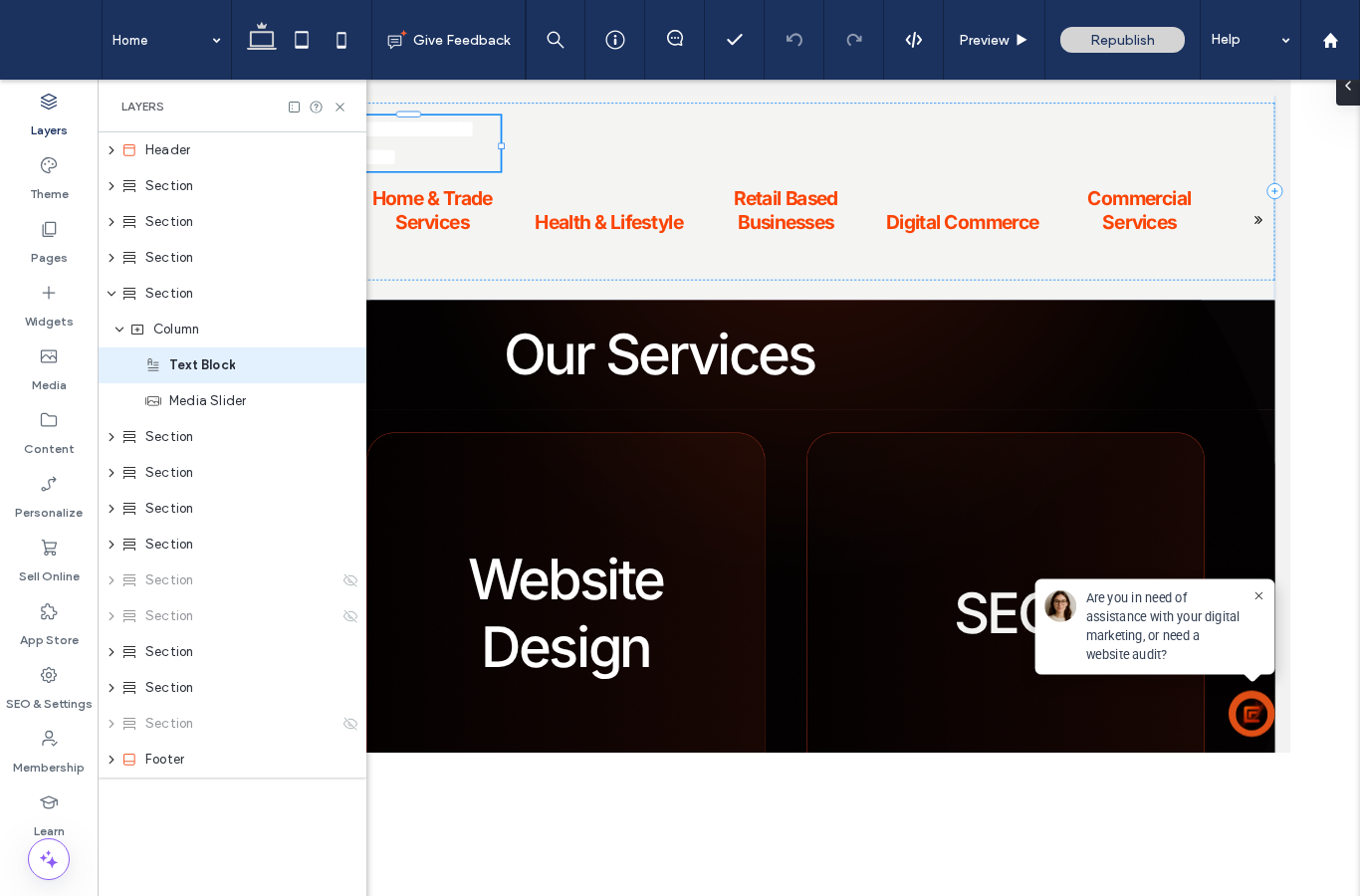 type on "*****" 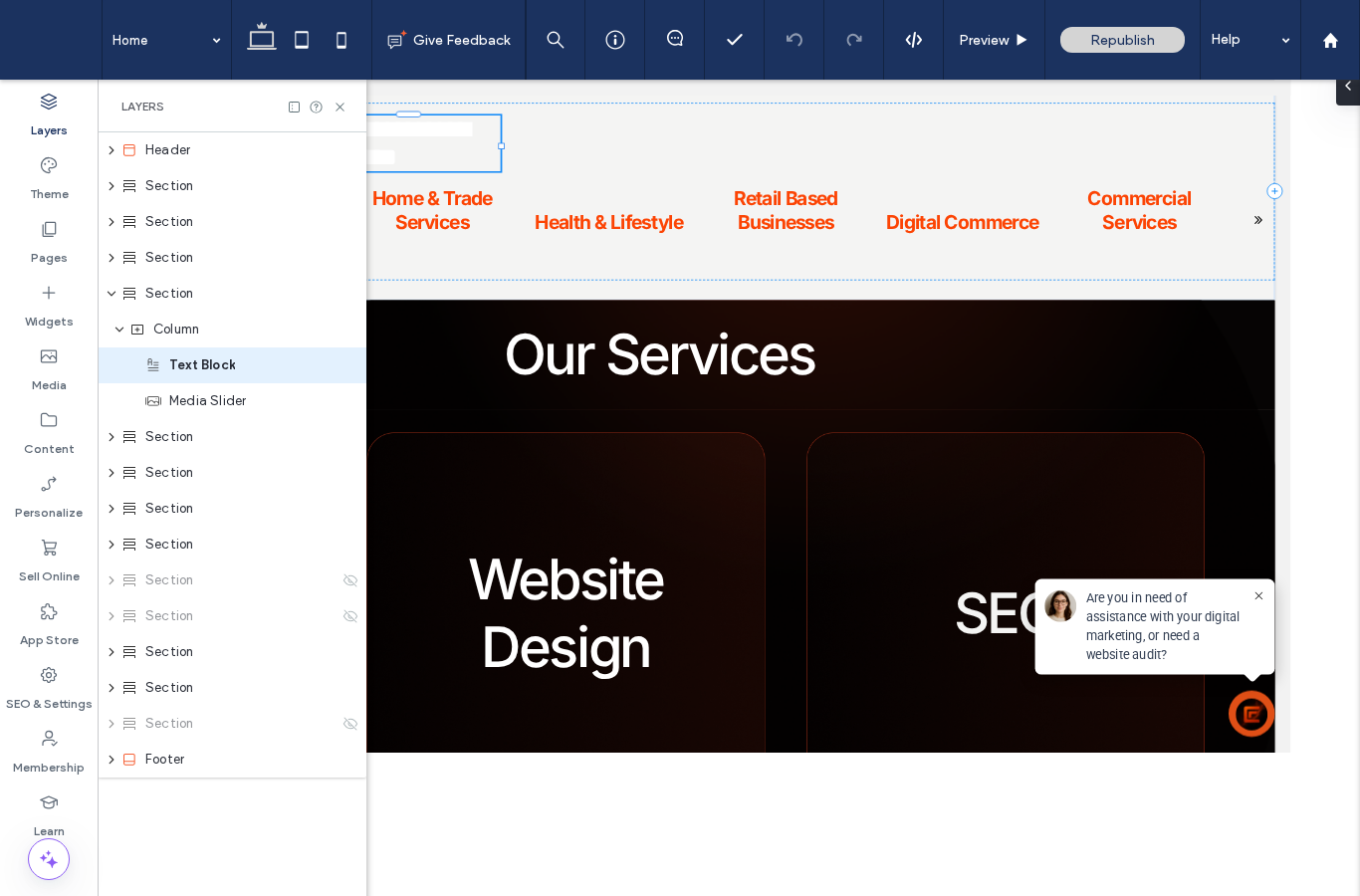 type on "**" 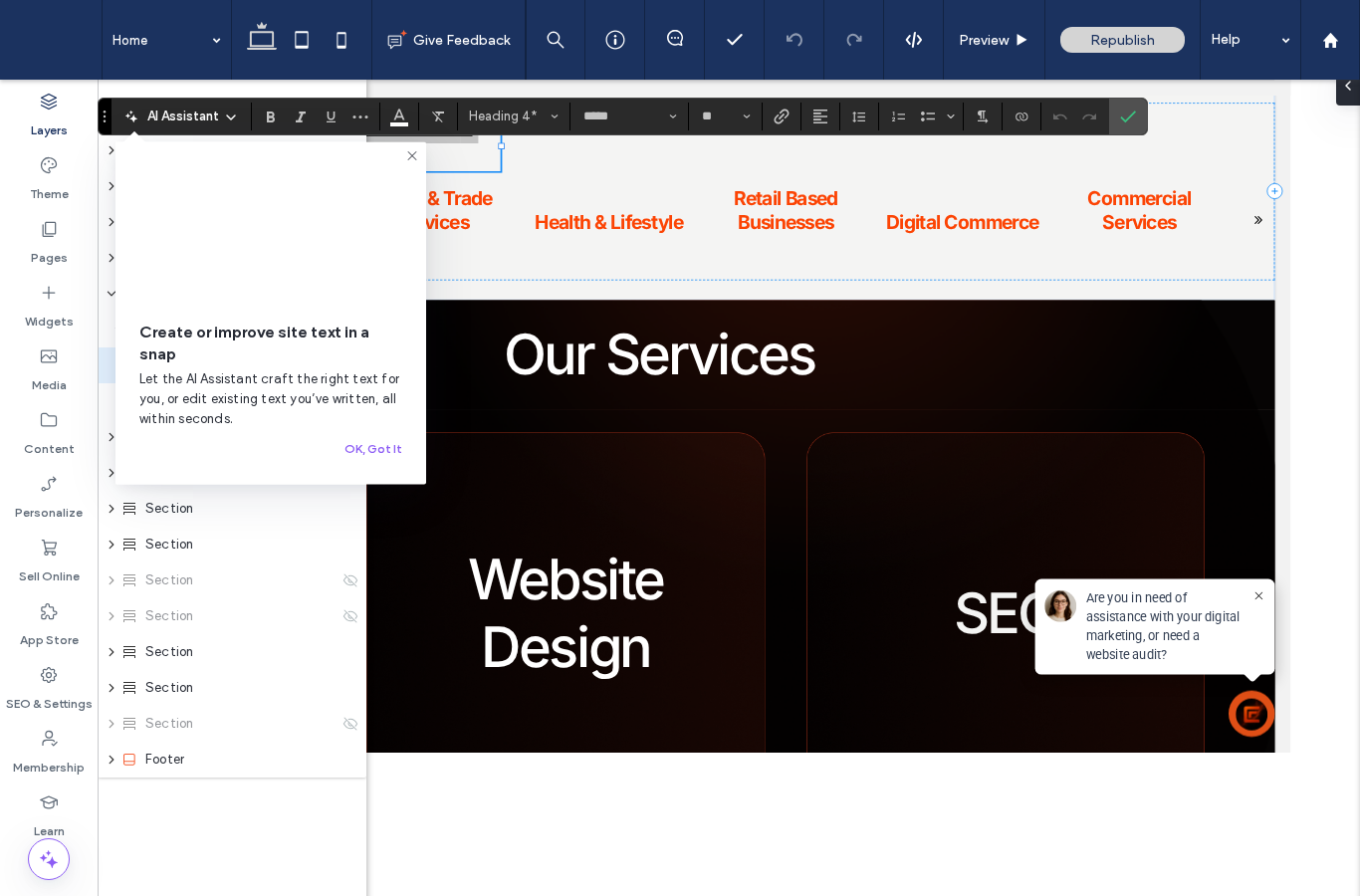 click at bounding box center [399, 114] 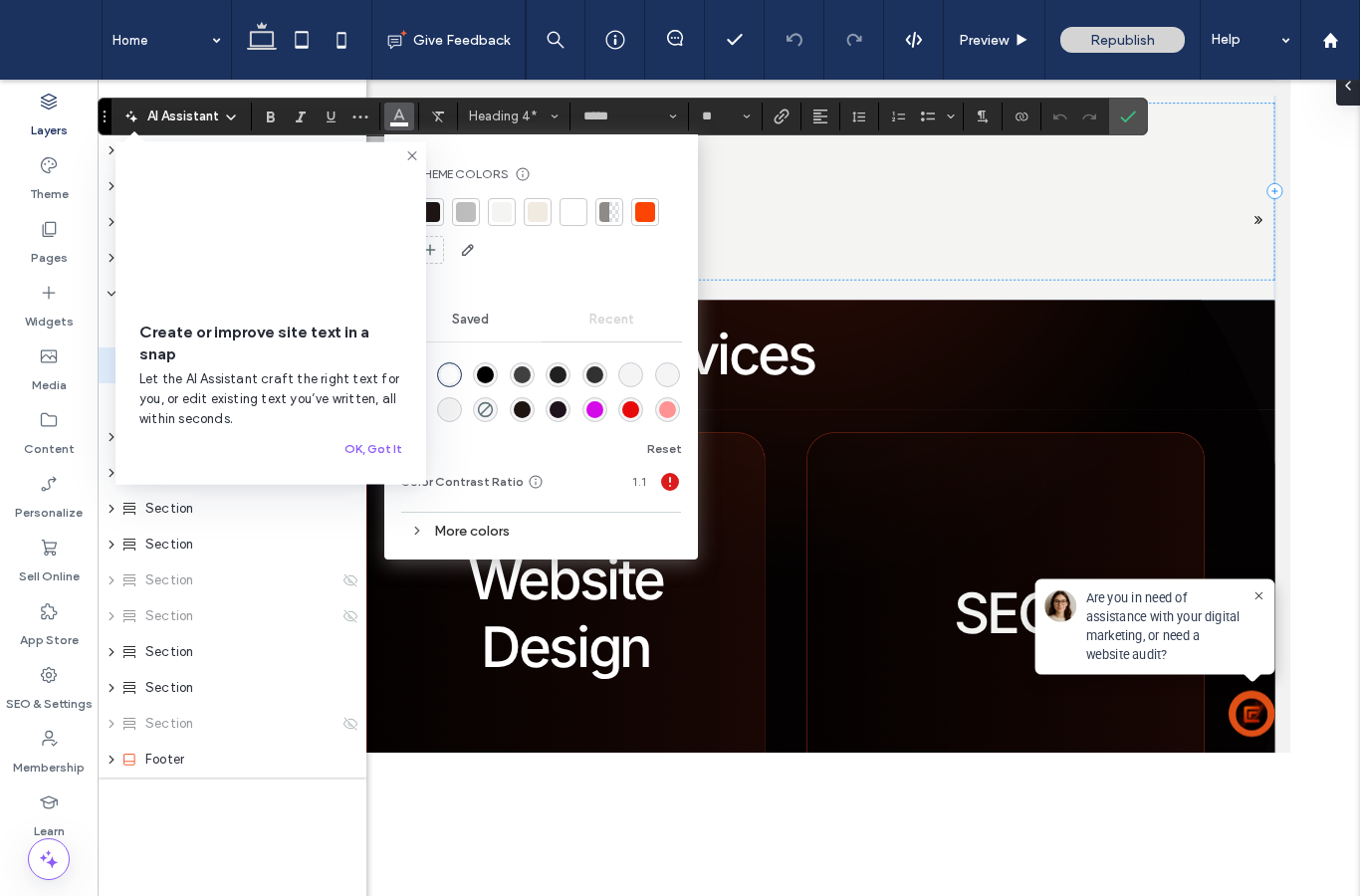 click on "Create or improve site text in a snap  Let the AI Assistant craft the right text for you, or edit existing text you’ve written, all within seconds. OK, Got It" at bounding box center [271, 314] 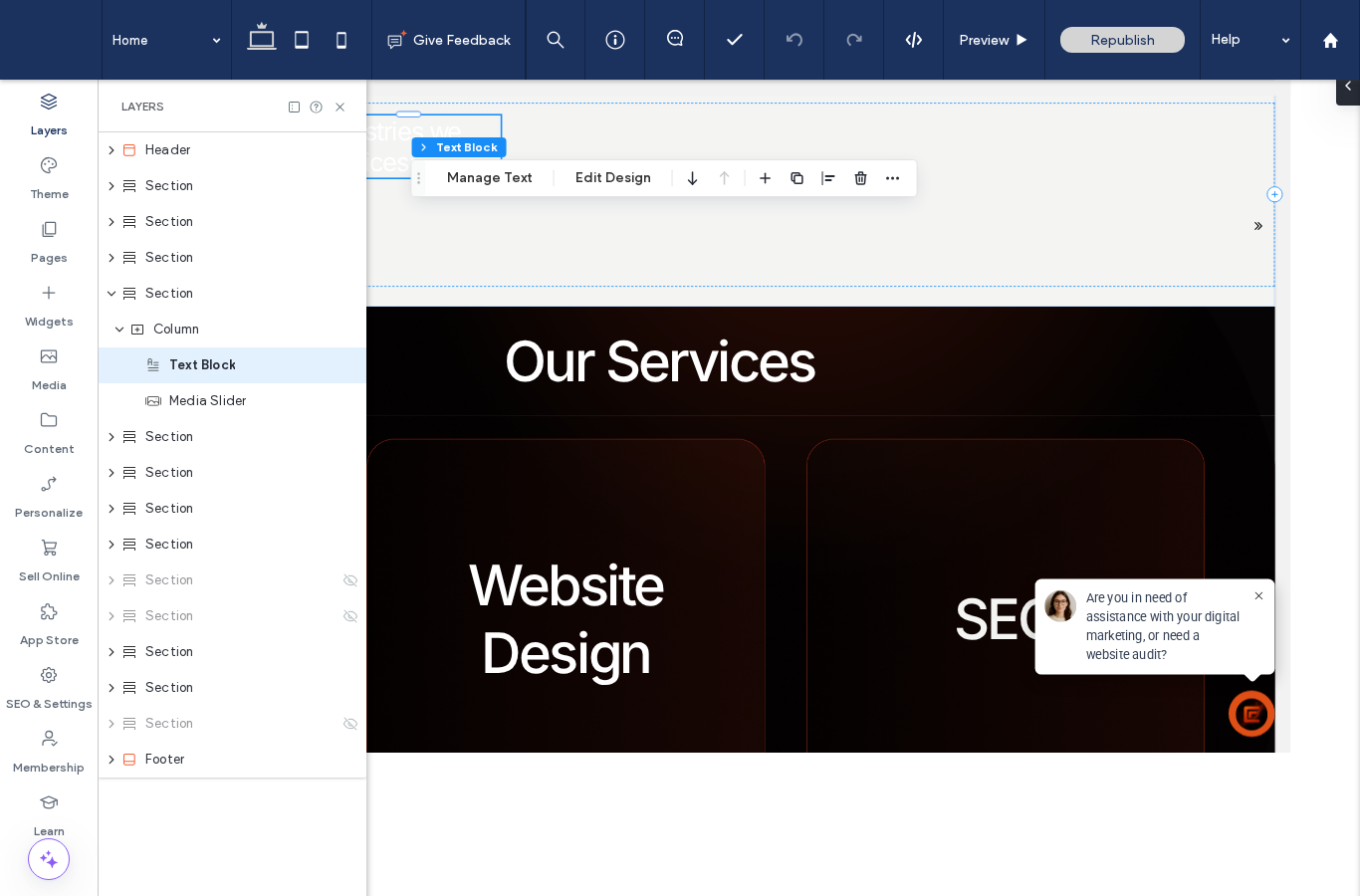 click on "Industries we services:" at bounding box center (416, 163) 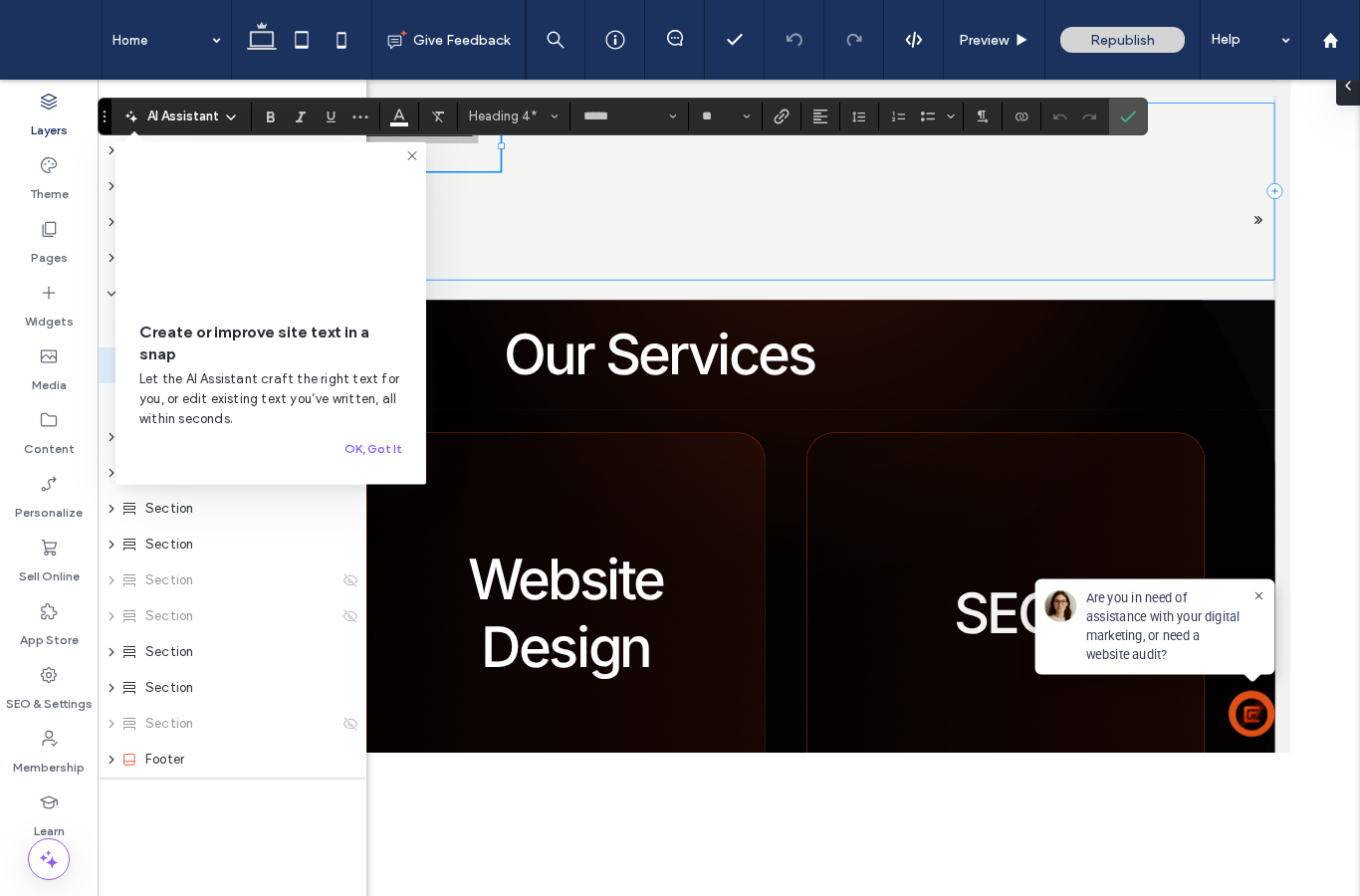 click 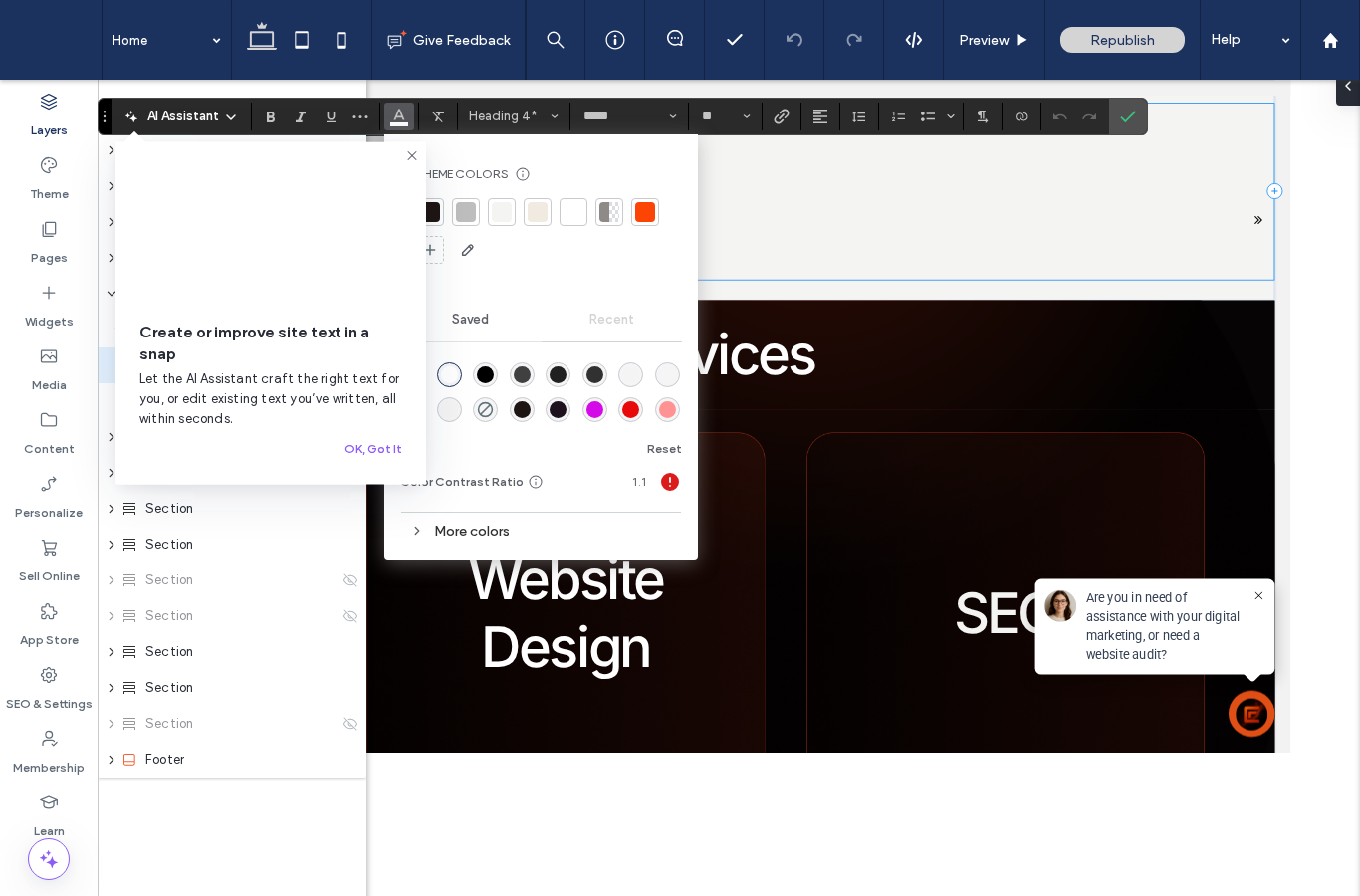 click at bounding box center (412, 320) 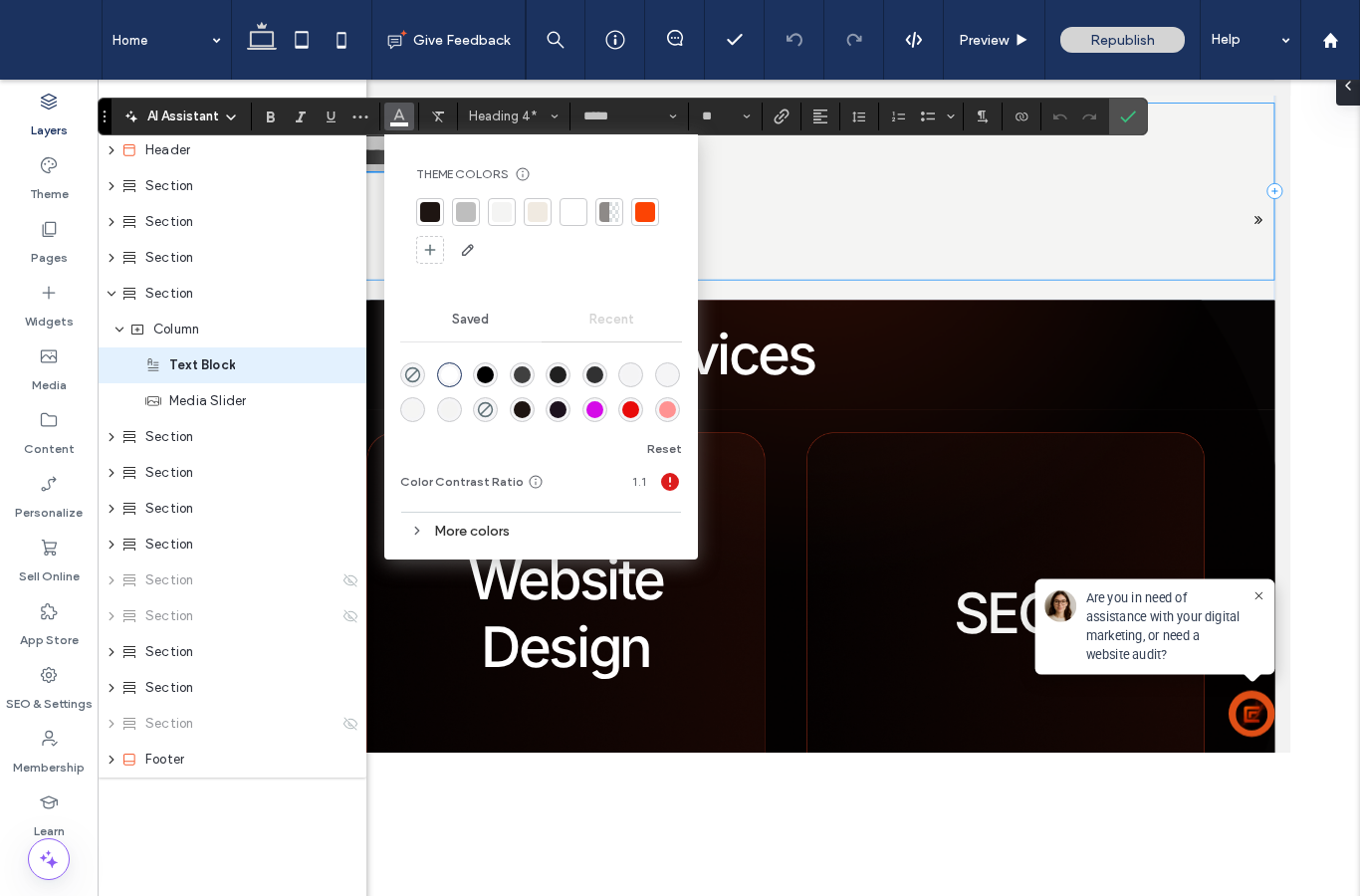 click at bounding box center (430, 212) 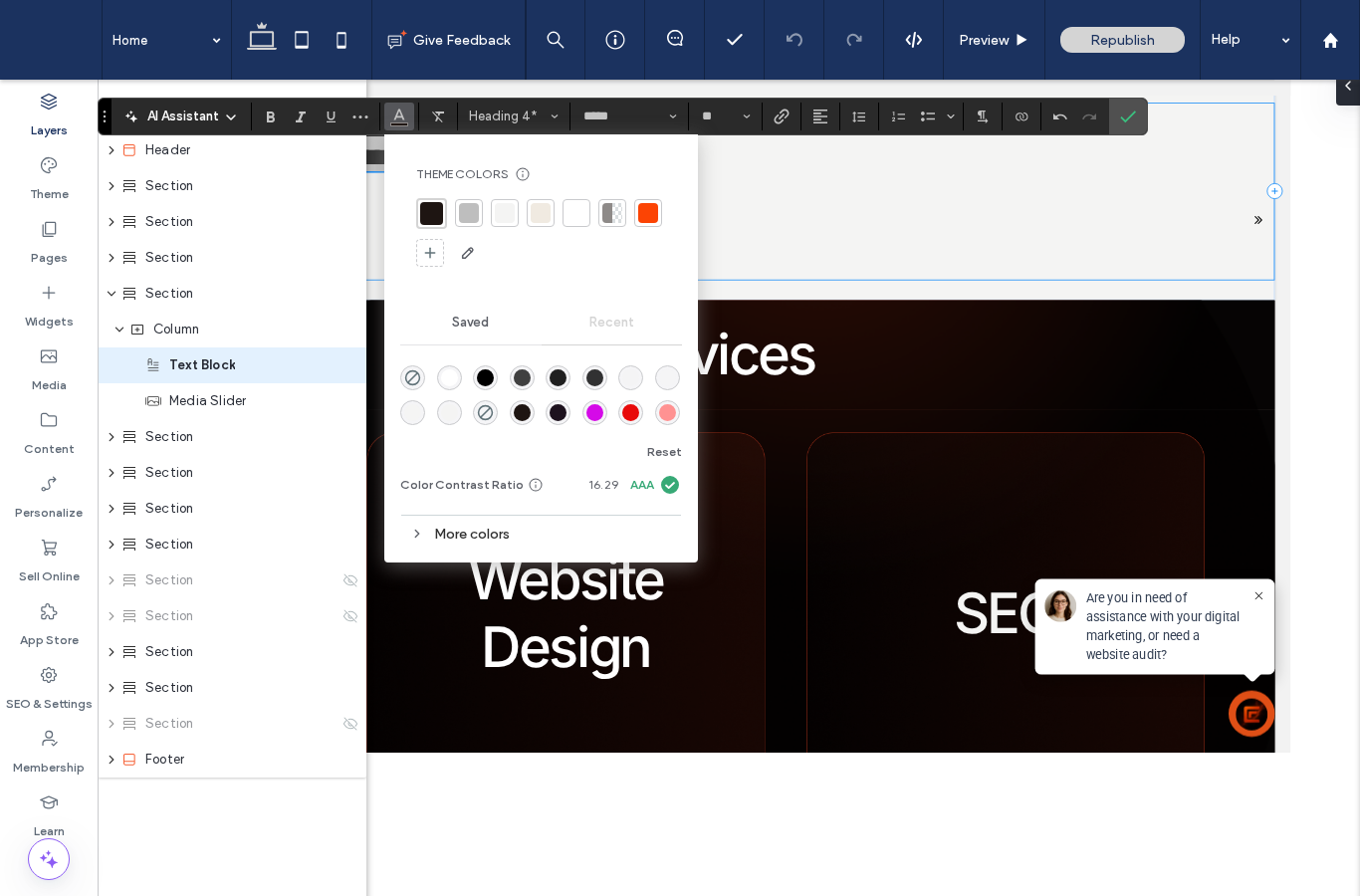click 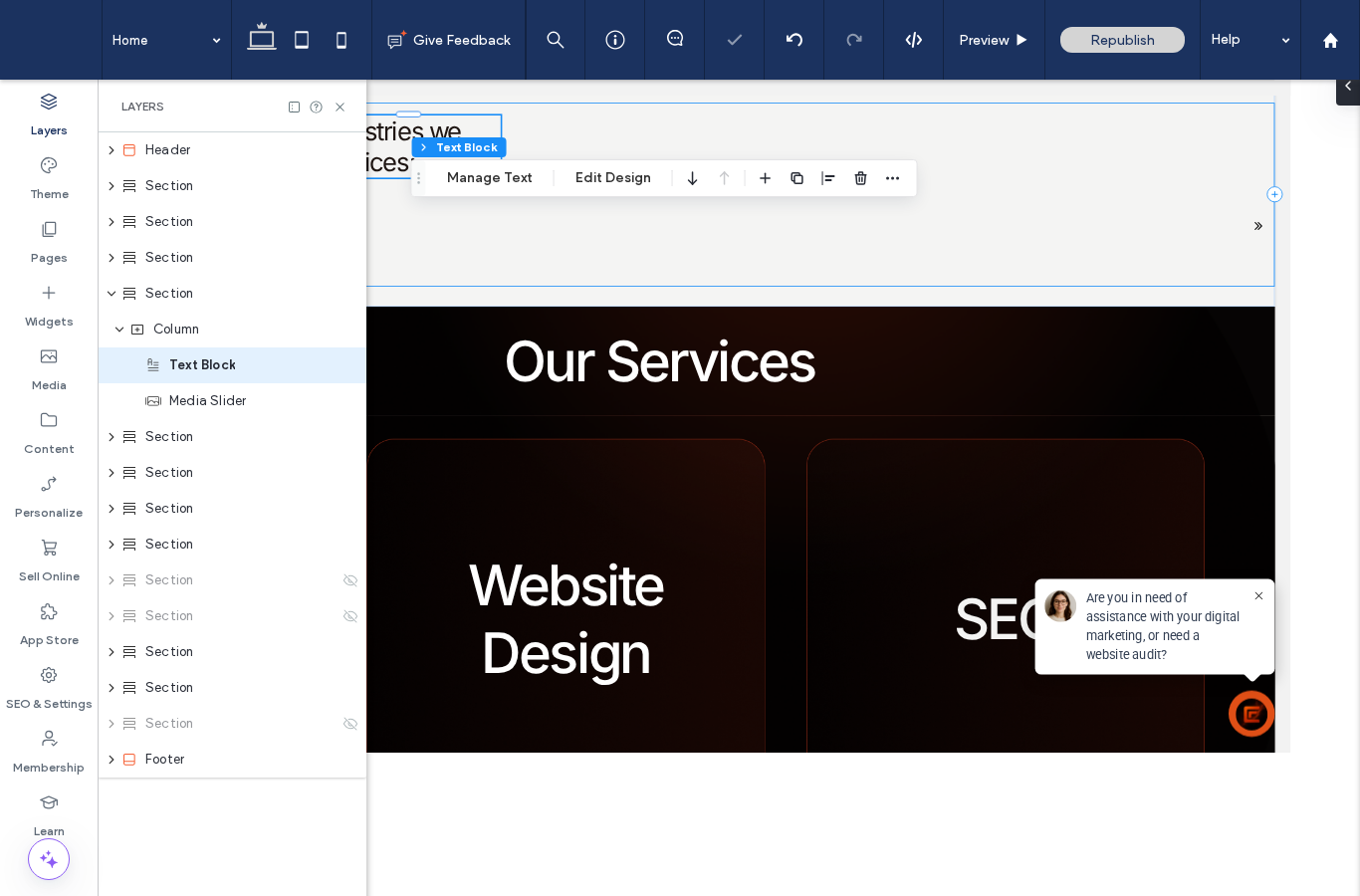 click 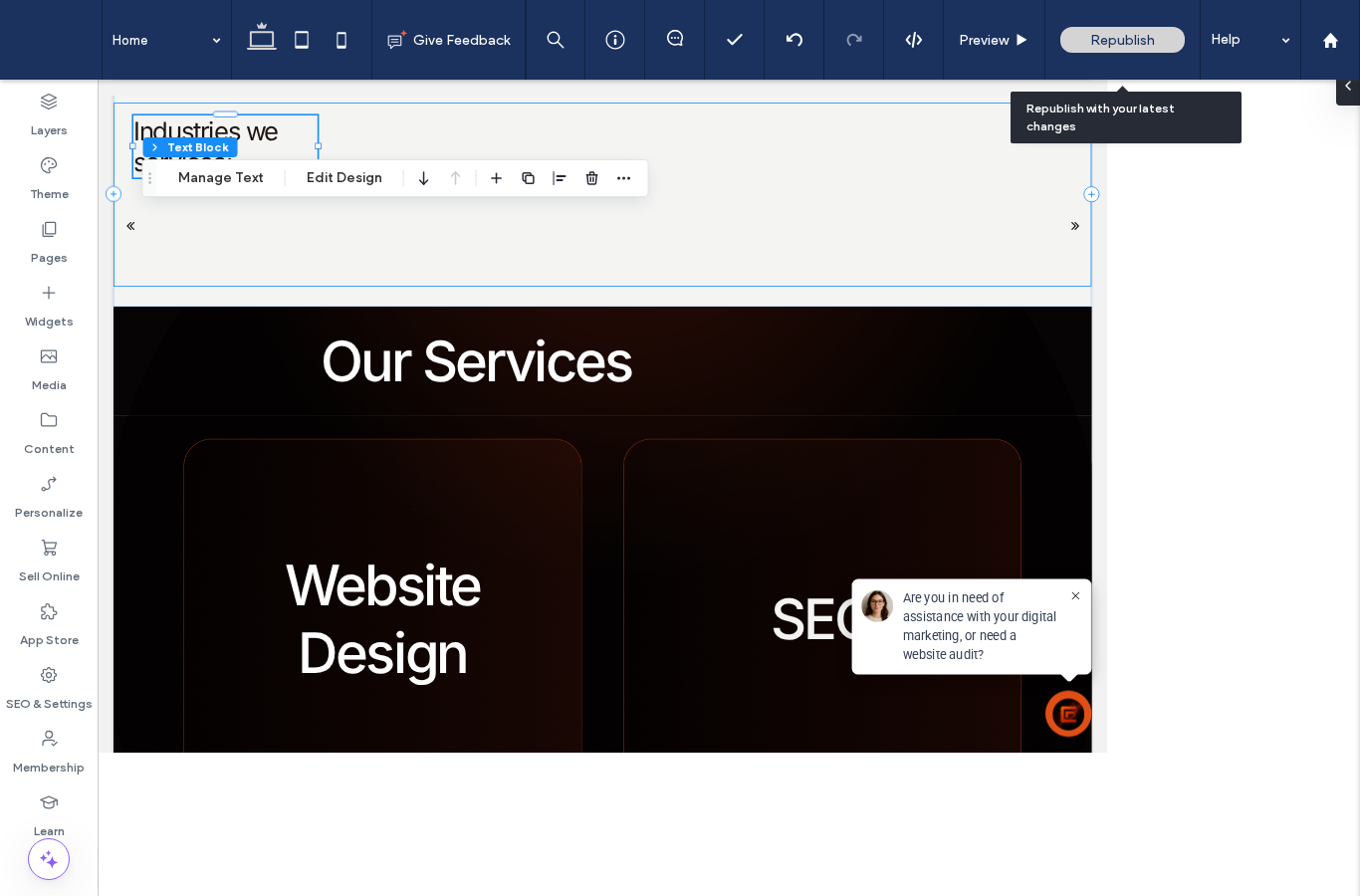 click on "Republish" at bounding box center (1122, 40) 